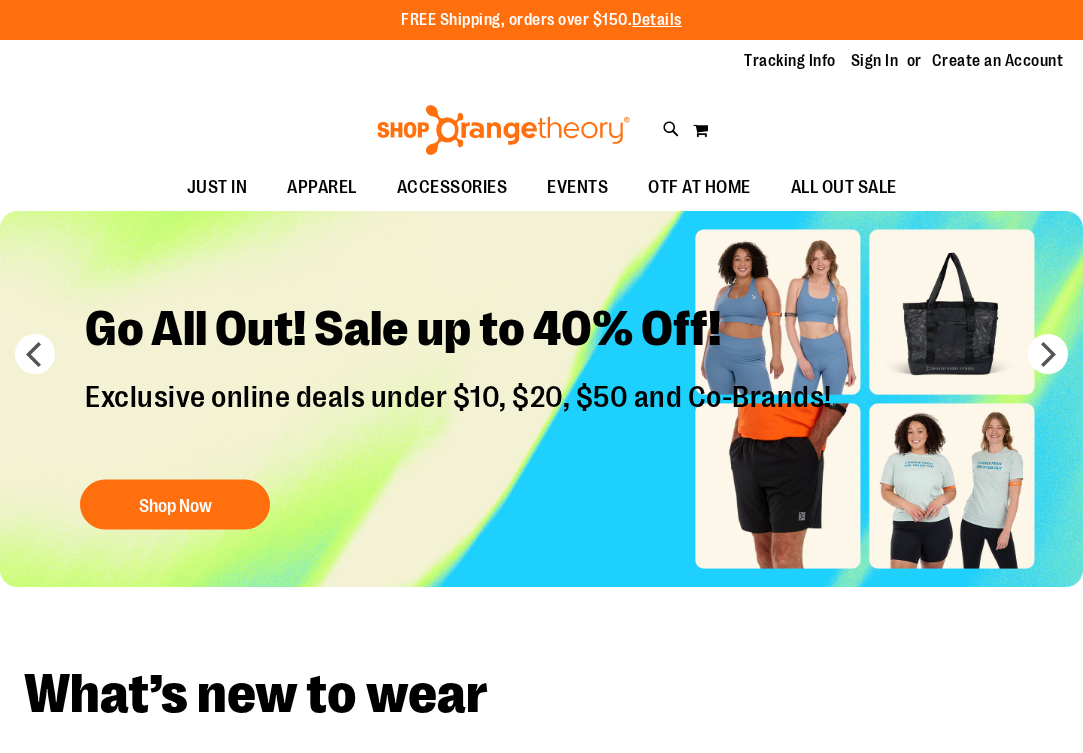 scroll, scrollTop: 0, scrollLeft: 0, axis: both 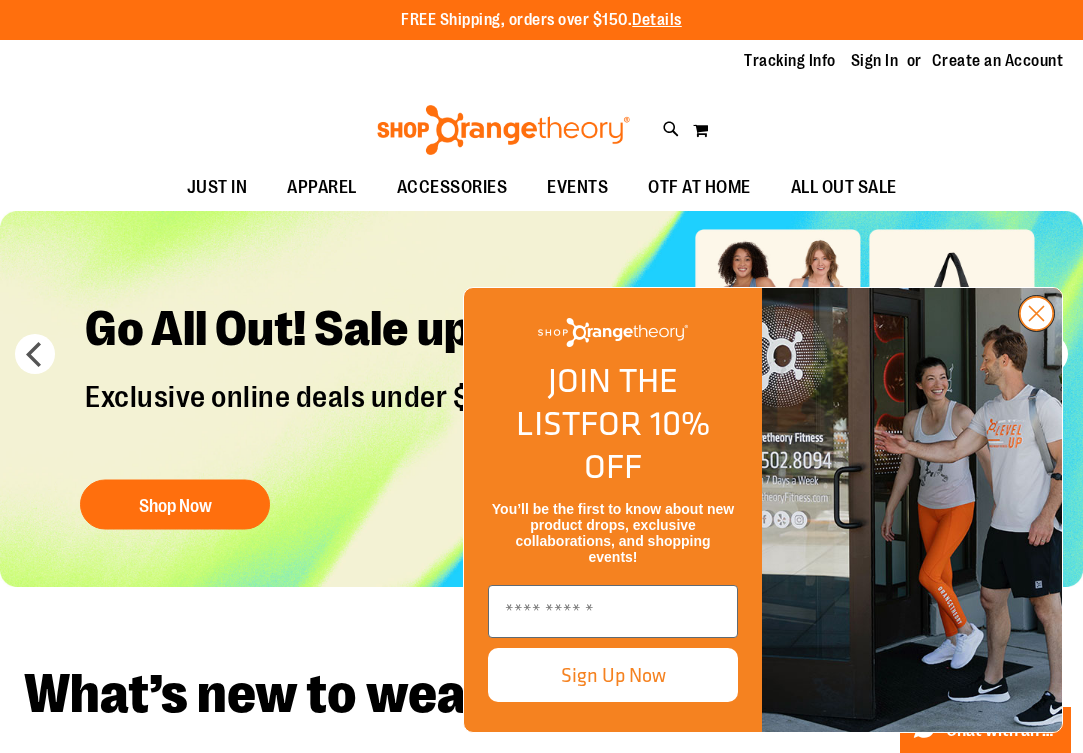 click 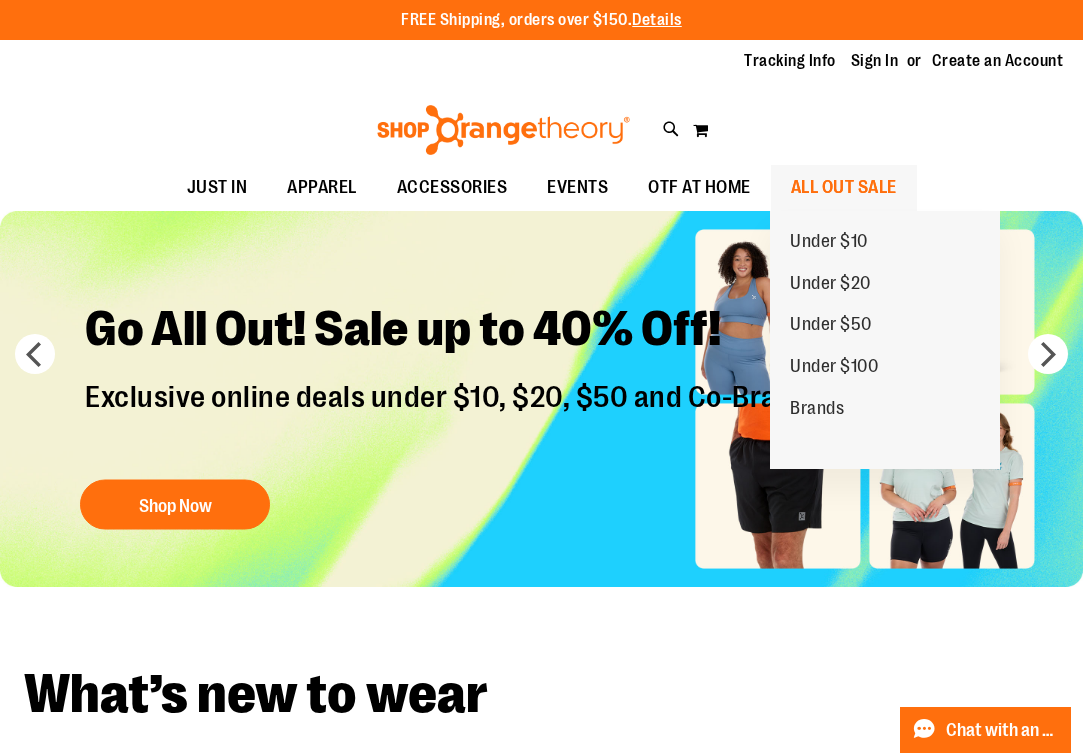 click on "ALL OUT SALE" at bounding box center [844, 187] 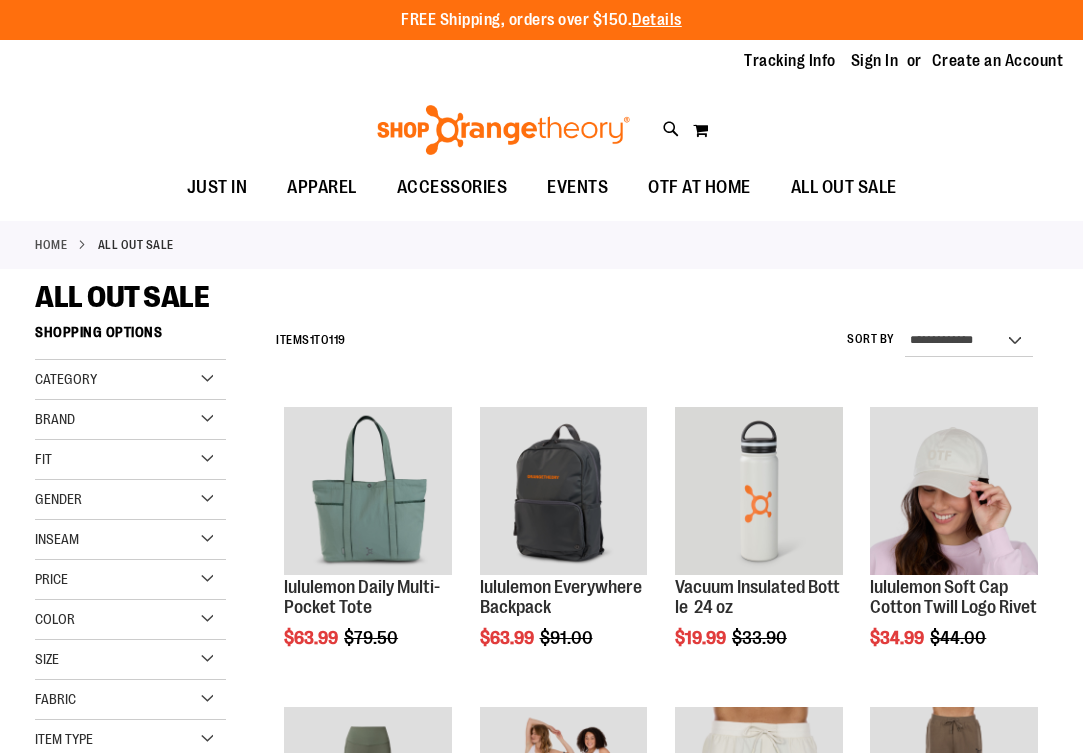 scroll, scrollTop: 0, scrollLeft: 0, axis: both 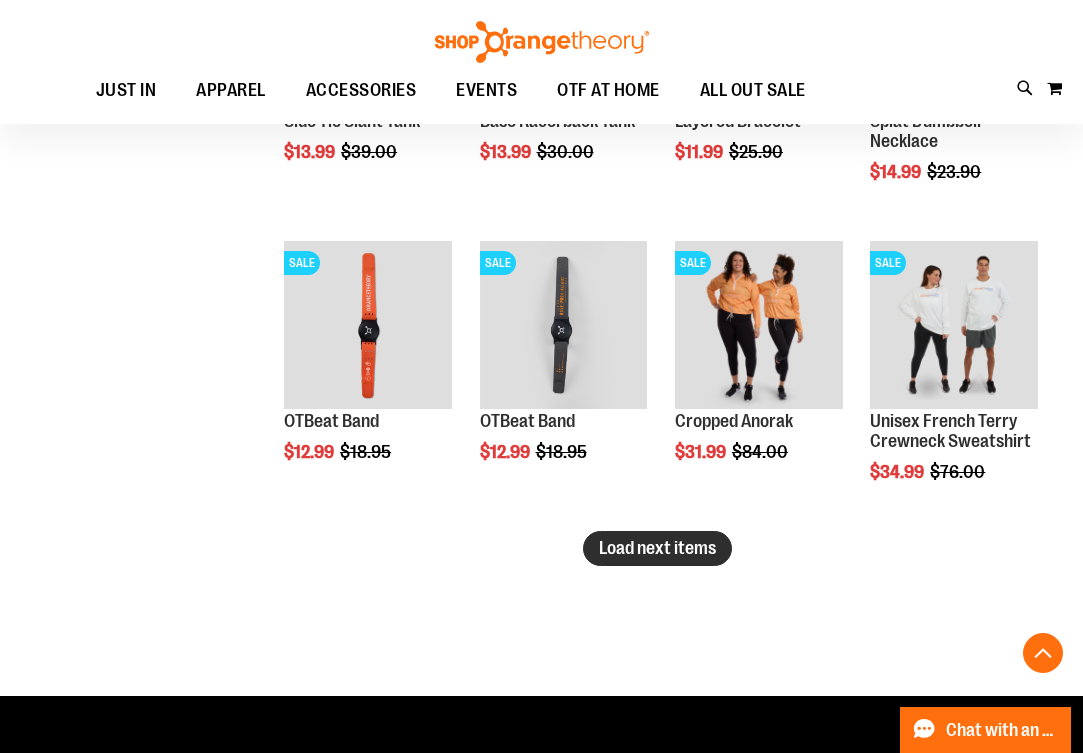 click on "Load next items" at bounding box center (657, 548) 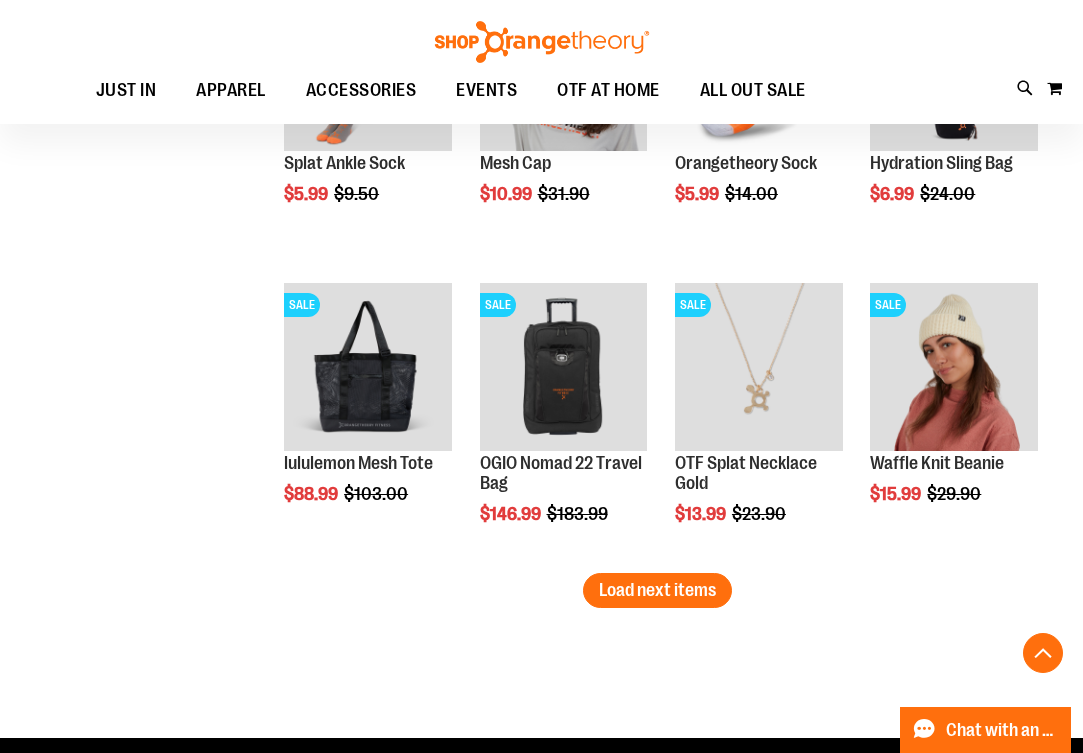 scroll, scrollTop: 3419, scrollLeft: 0, axis: vertical 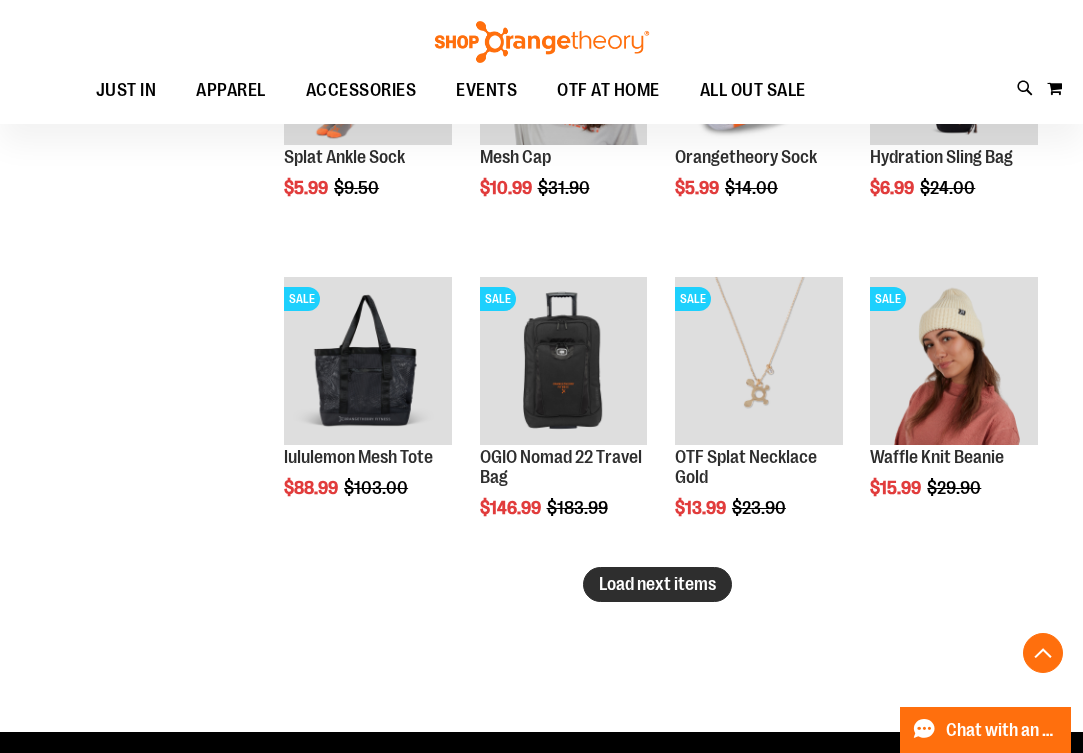 click on "Load next items" at bounding box center [657, 584] 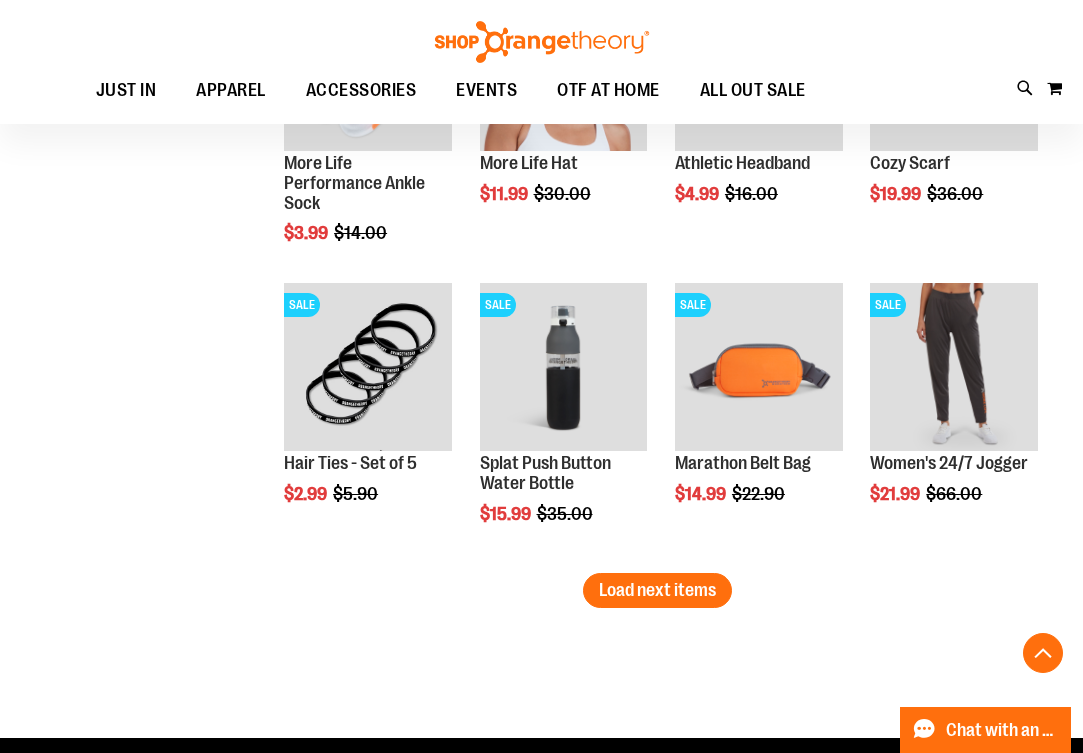 scroll, scrollTop: 4314, scrollLeft: 0, axis: vertical 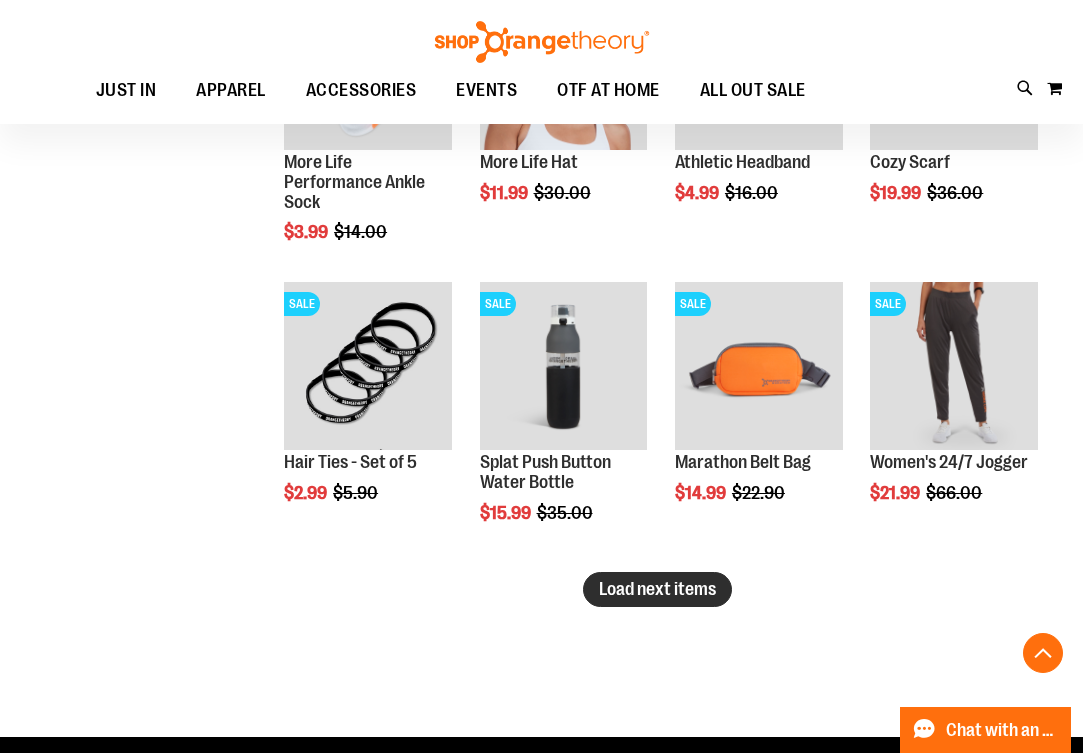click on "Load next items" at bounding box center [657, 589] 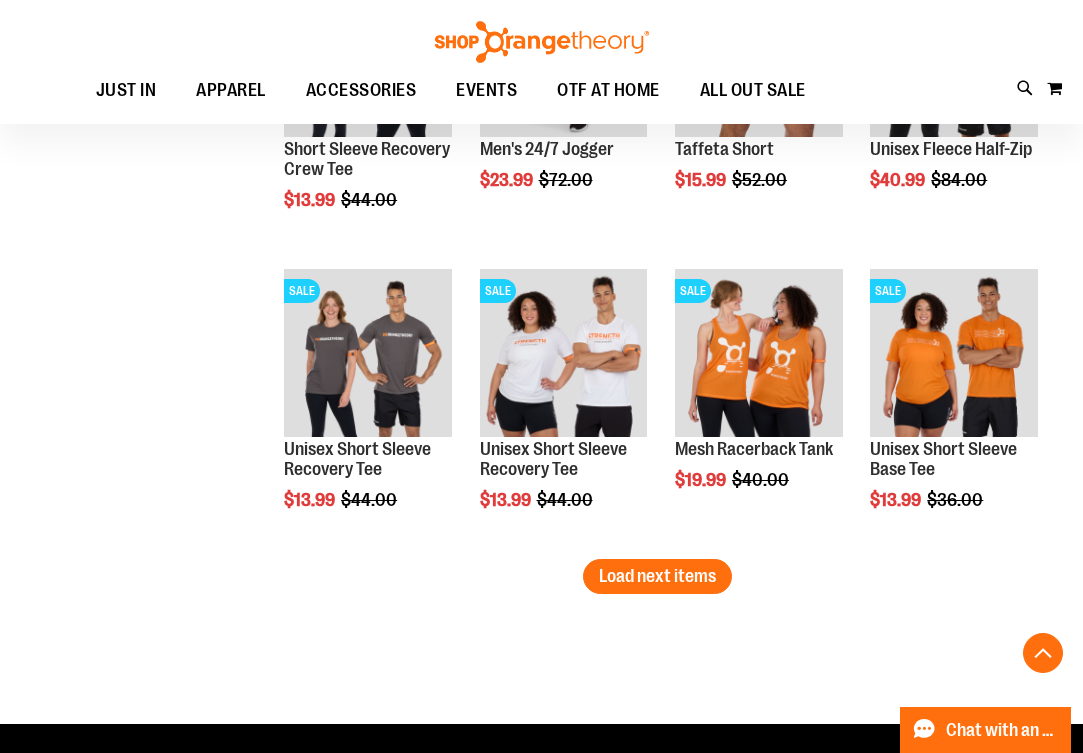 scroll, scrollTop: 5232, scrollLeft: 0, axis: vertical 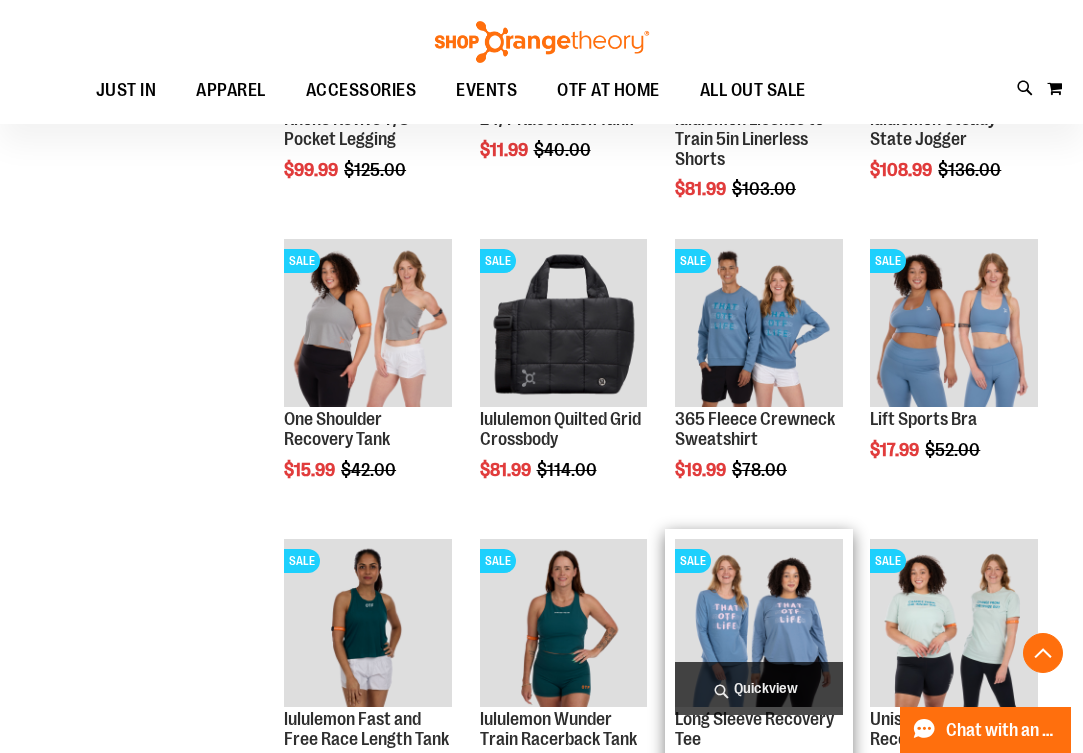 click at bounding box center (759, 623) 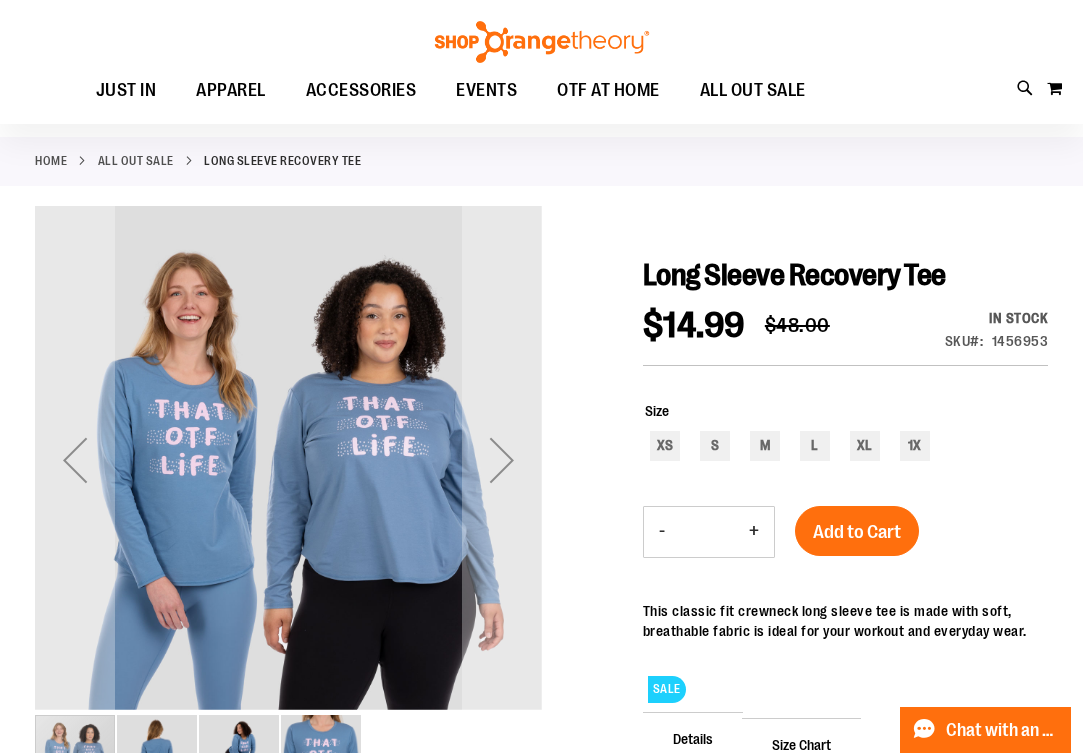 scroll, scrollTop: 78, scrollLeft: 0, axis: vertical 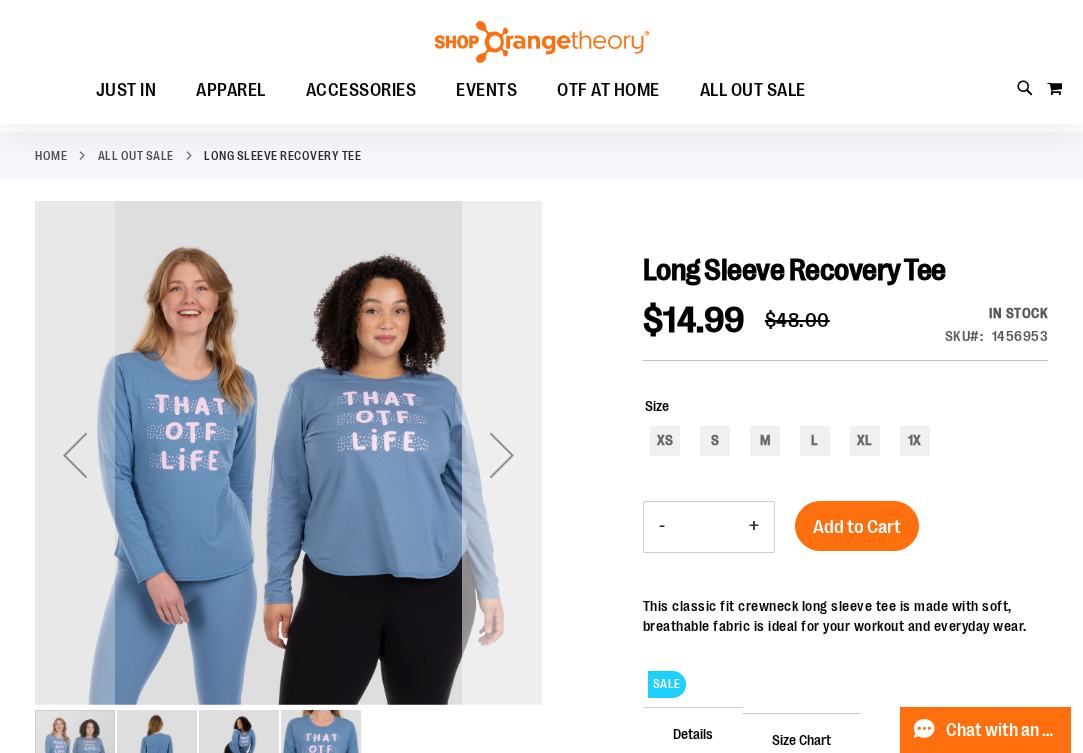 click at bounding box center [502, 455] 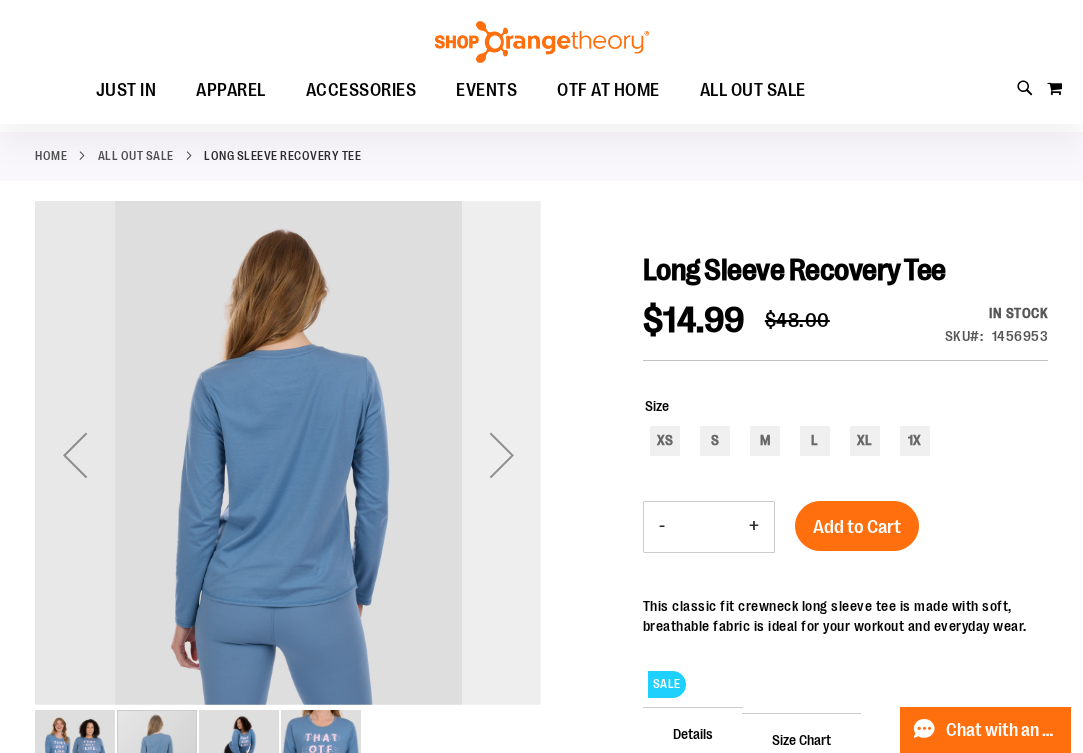 click at bounding box center [502, 455] 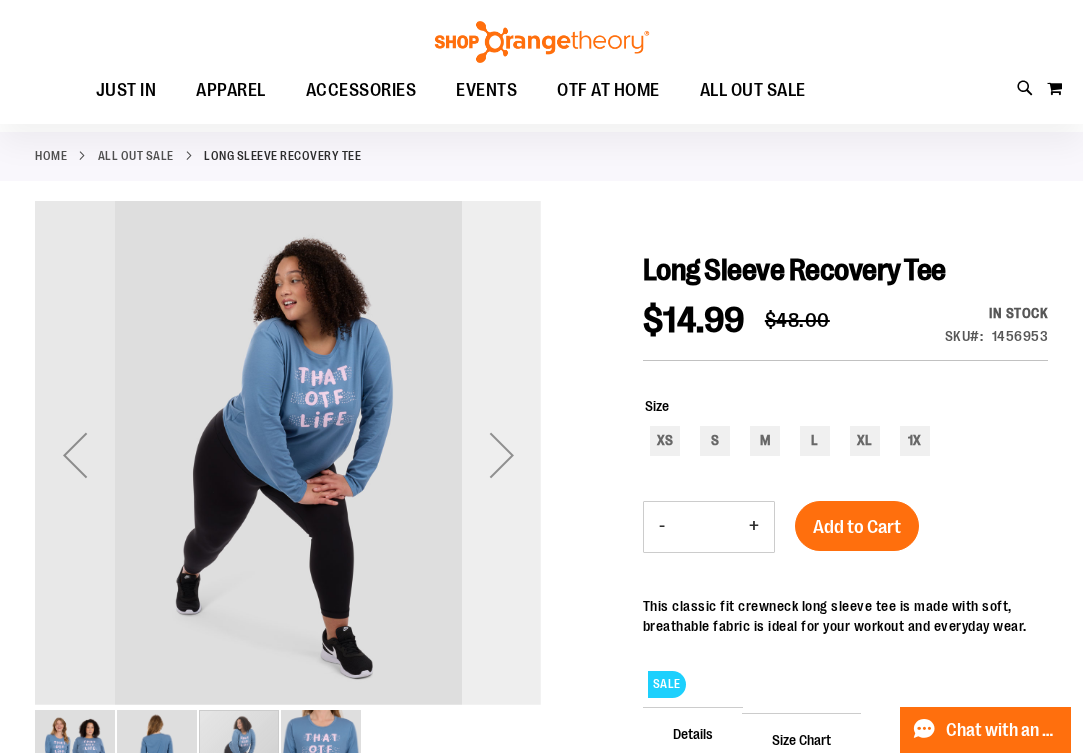 click at bounding box center [502, 455] 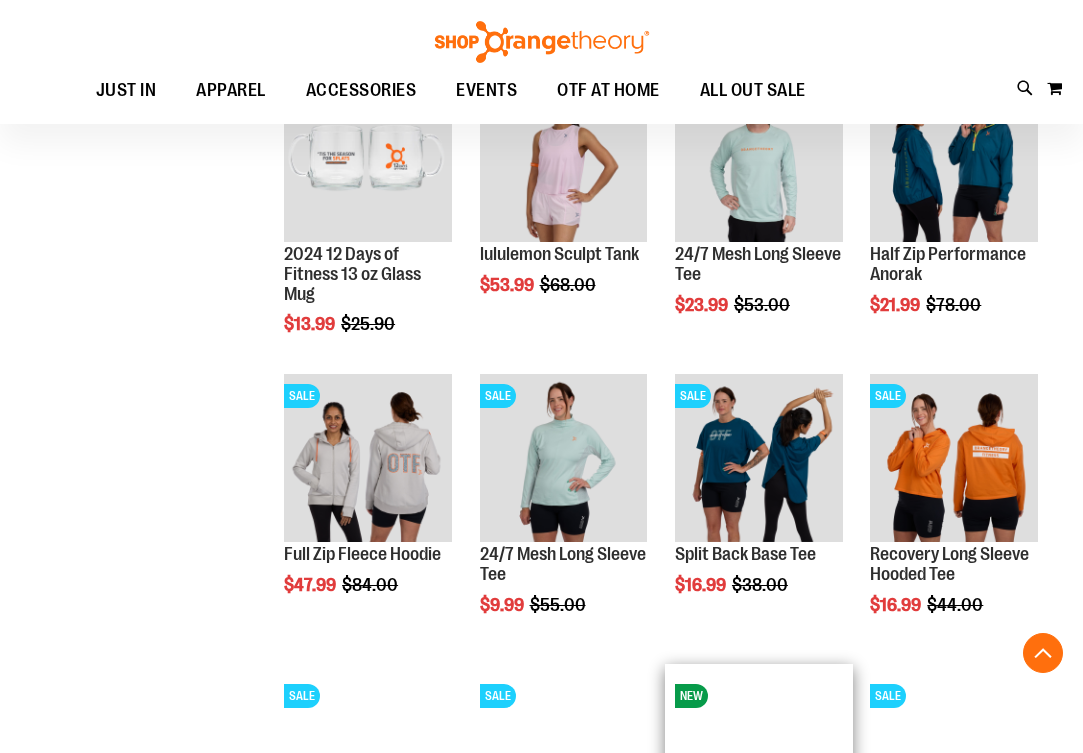 scroll, scrollTop: 457, scrollLeft: 0, axis: vertical 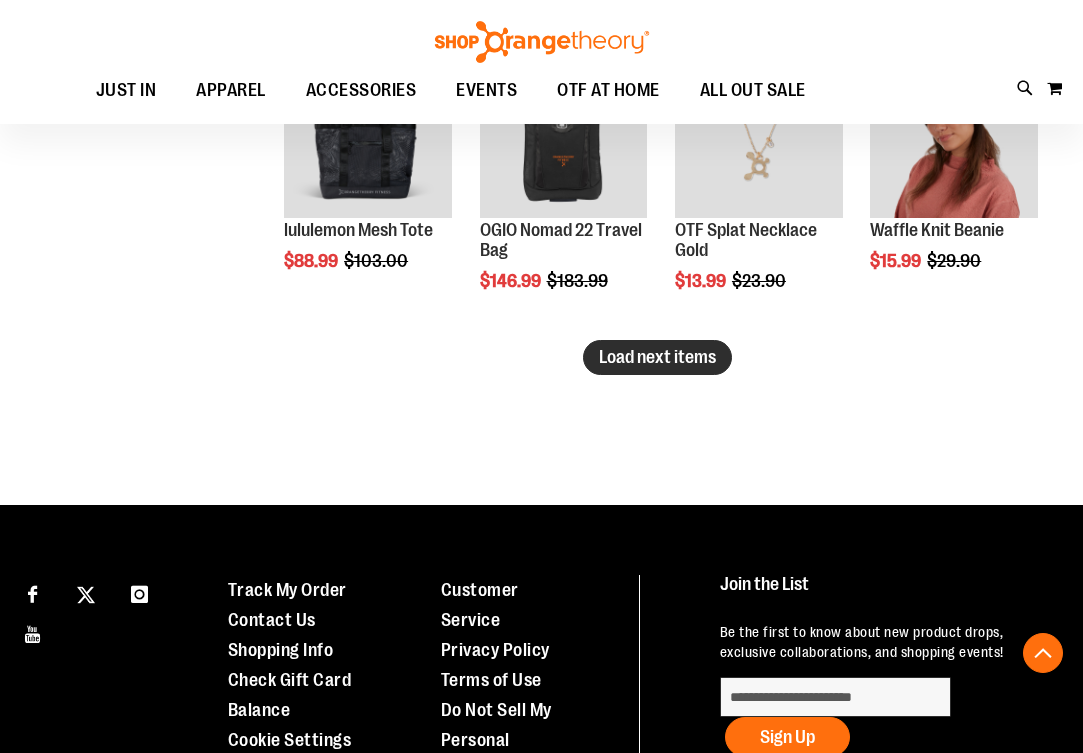 click on "Load next items" at bounding box center [657, 357] 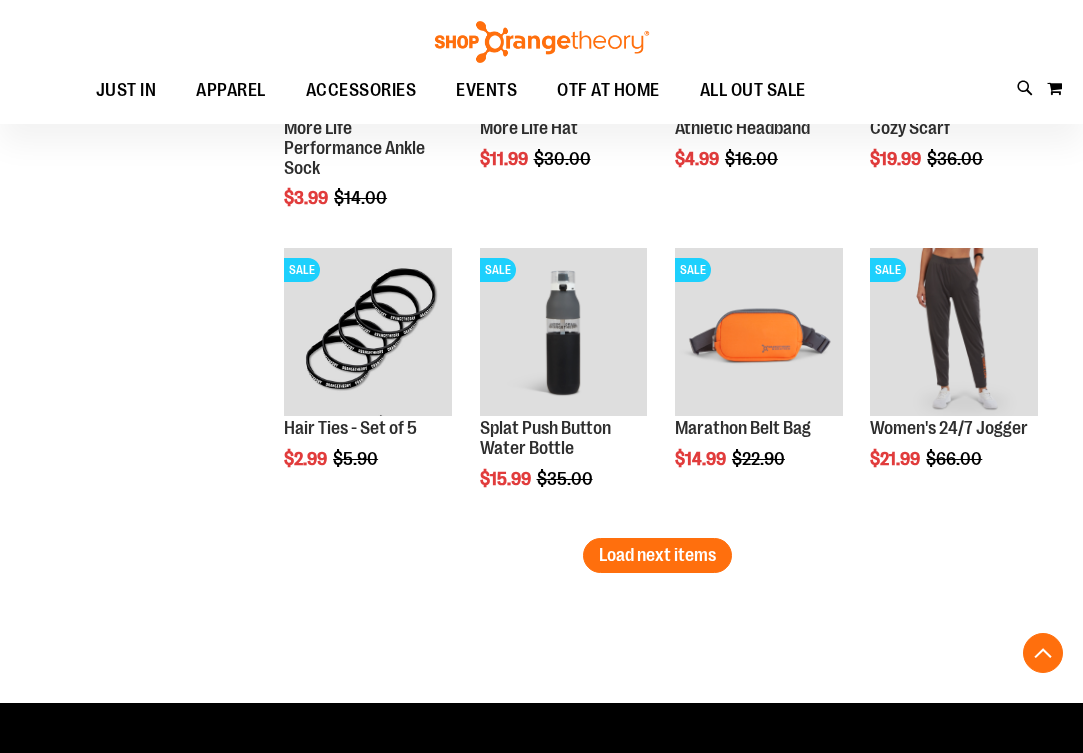 scroll, scrollTop: 3293, scrollLeft: 0, axis: vertical 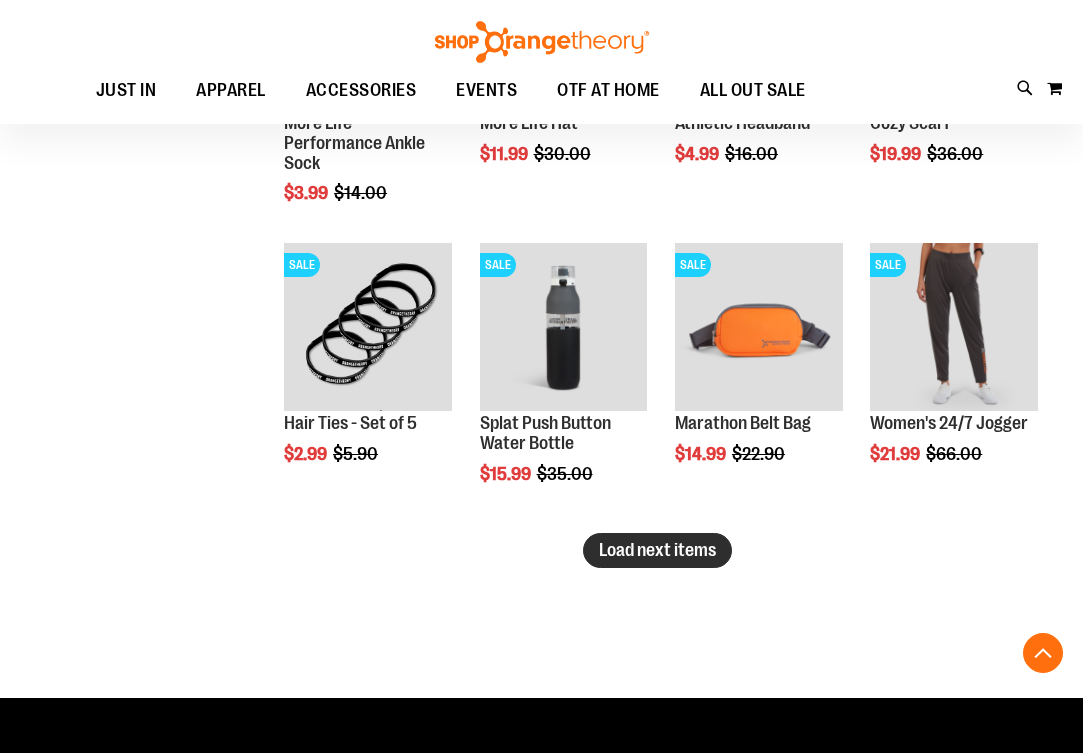 click on "Load next items" at bounding box center (657, 550) 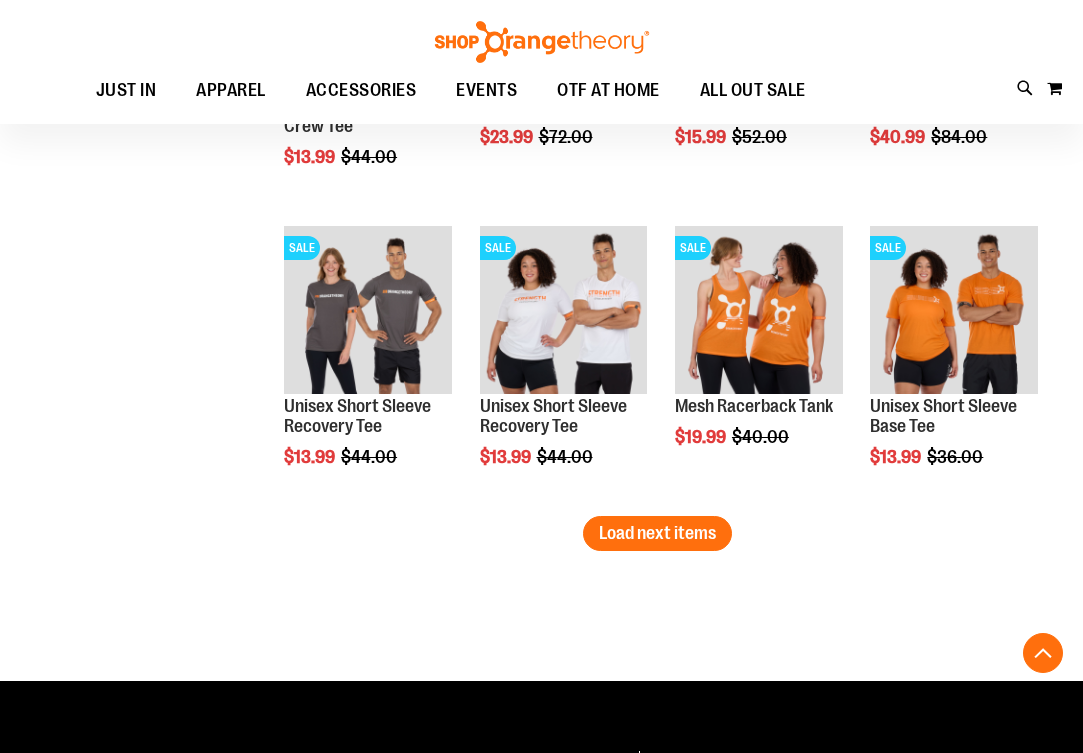 scroll, scrollTop: 4211, scrollLeft: 0, axis: vertical 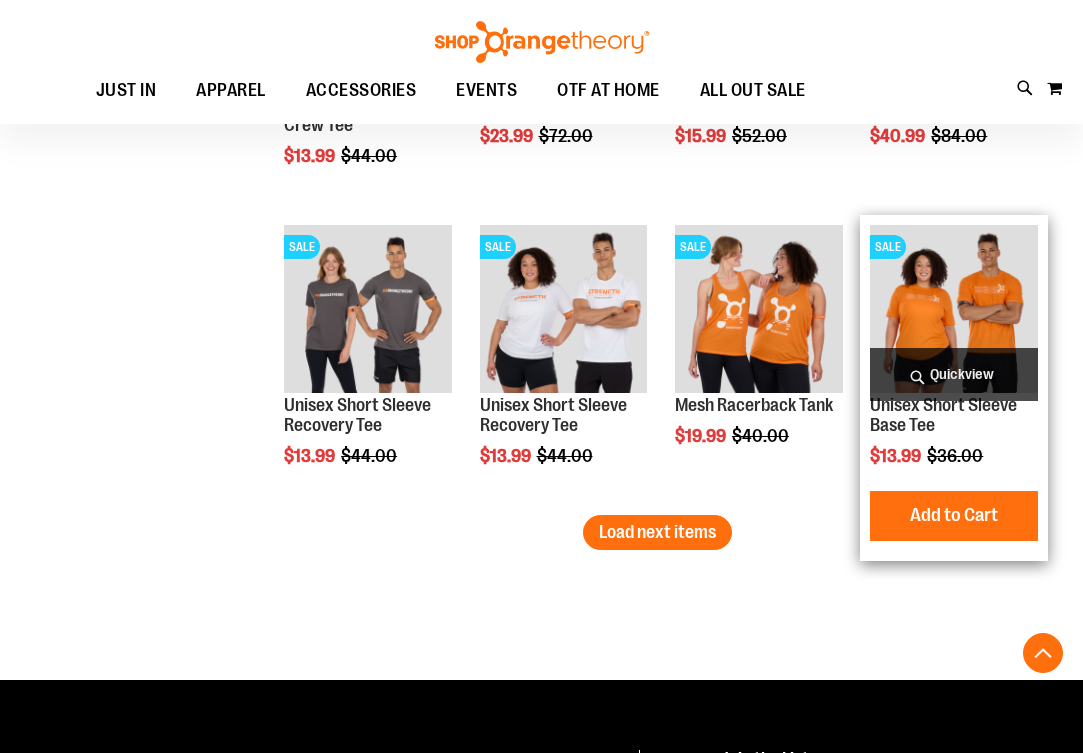 click at bounding box center [954, 309] 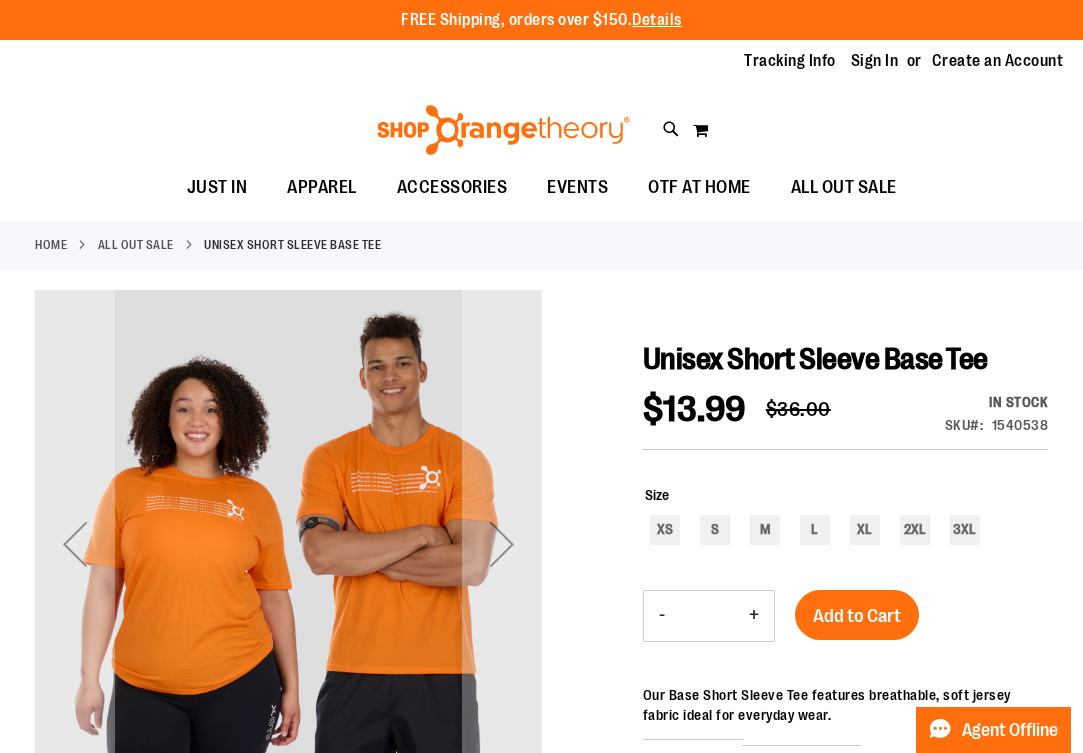 scroll, scrollTop: 0, scrollLeft: 0, axis: both 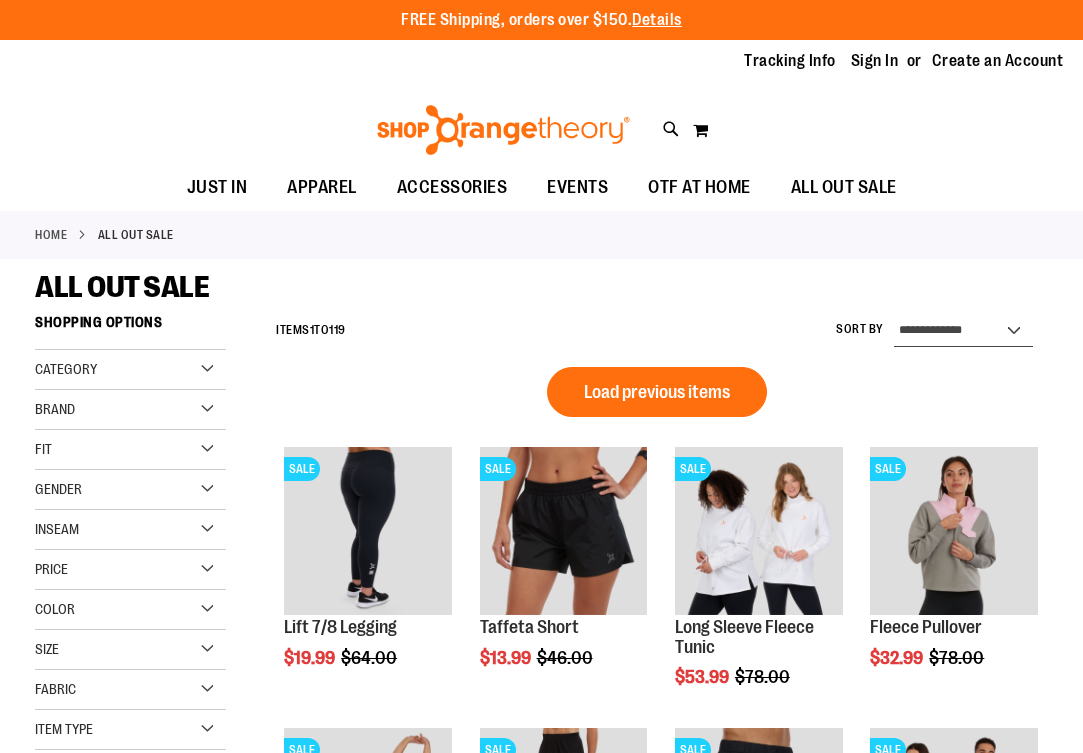 select on "*********" 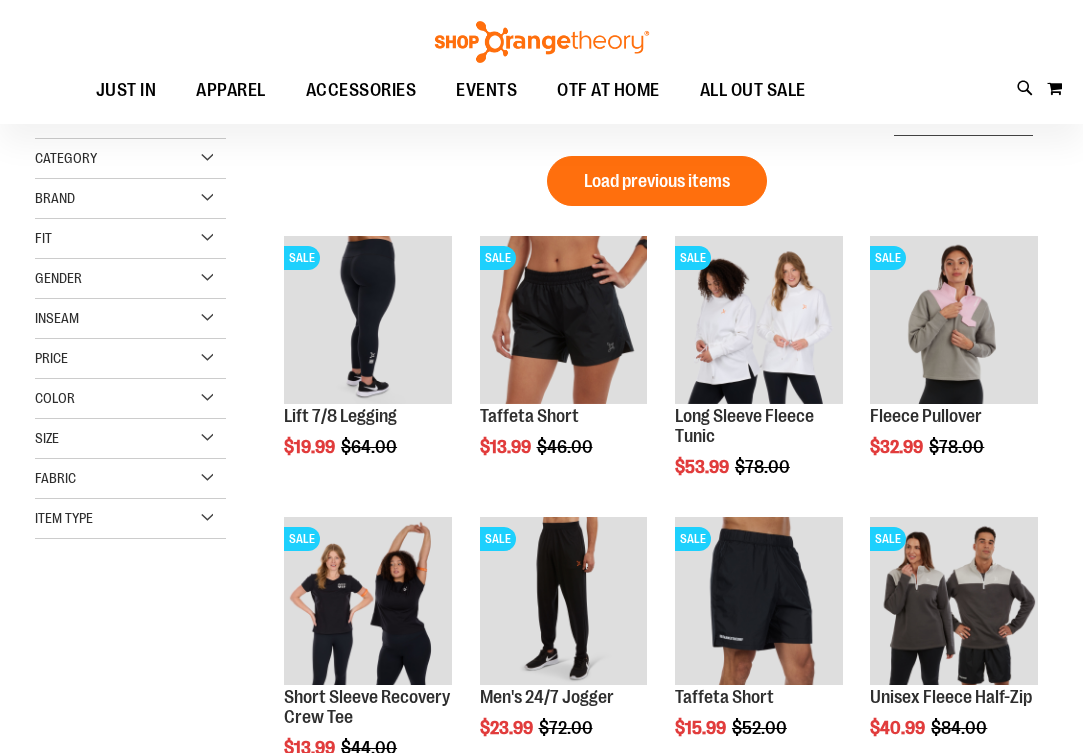scroll, scrollTop: 0, scrollLeft: 0, axis: both 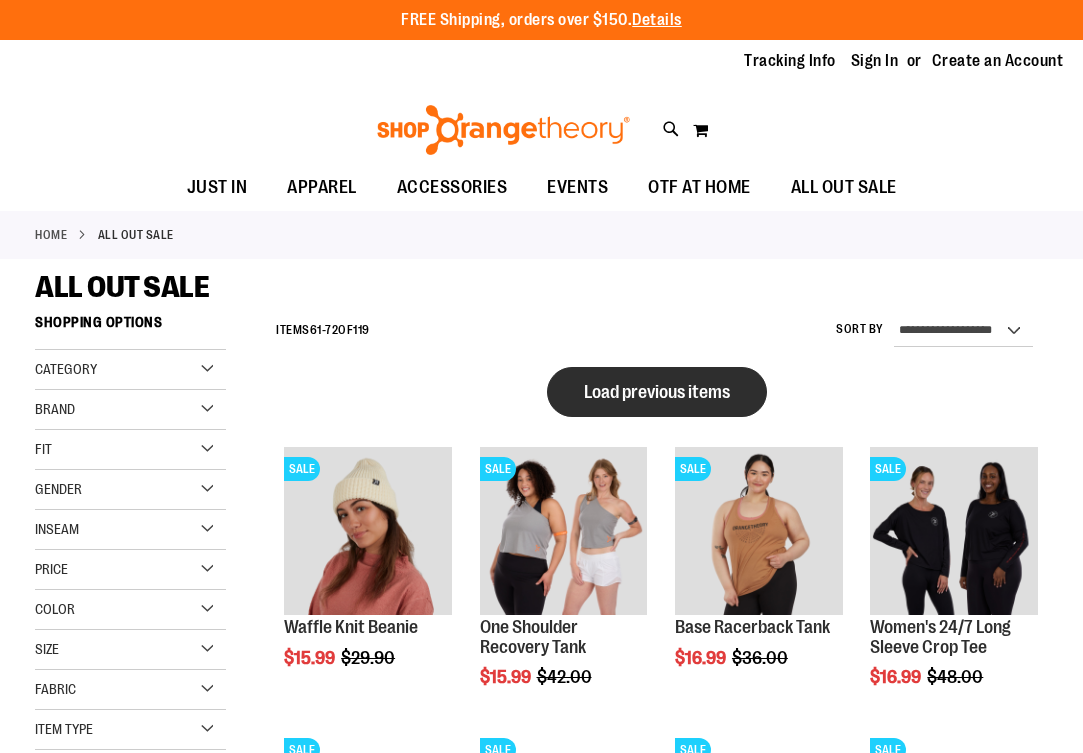 click on "Load previous items" at bounding box center [657, 392] 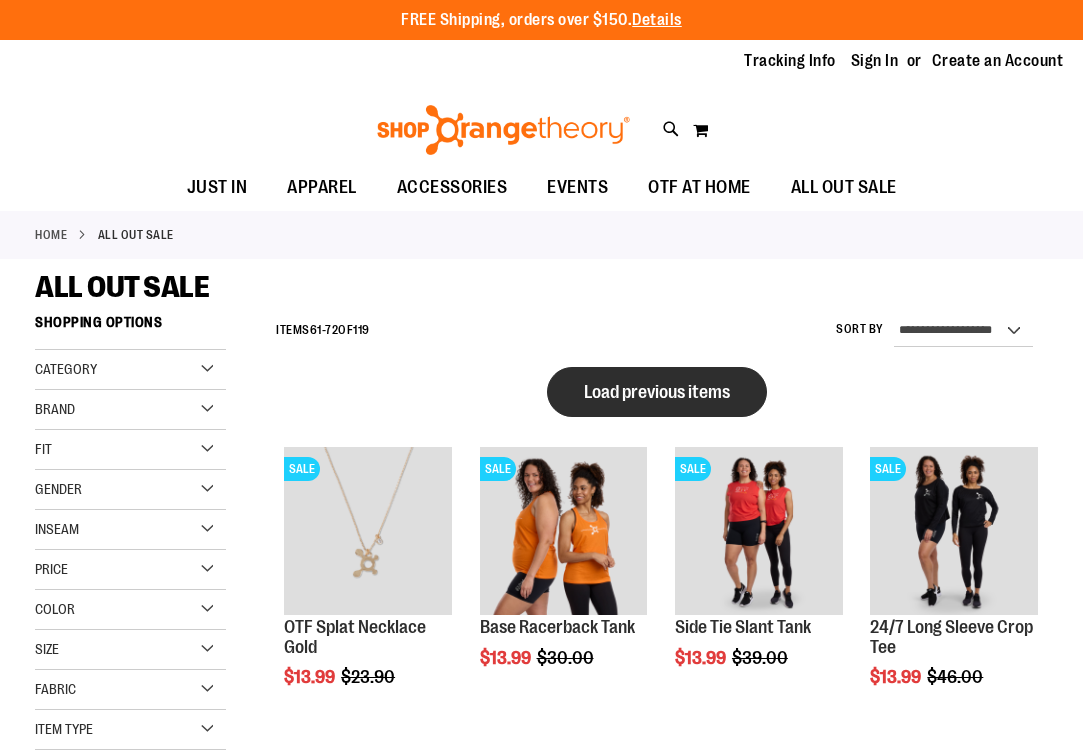 click on "Load previous items" at bounding box center [657, 392] 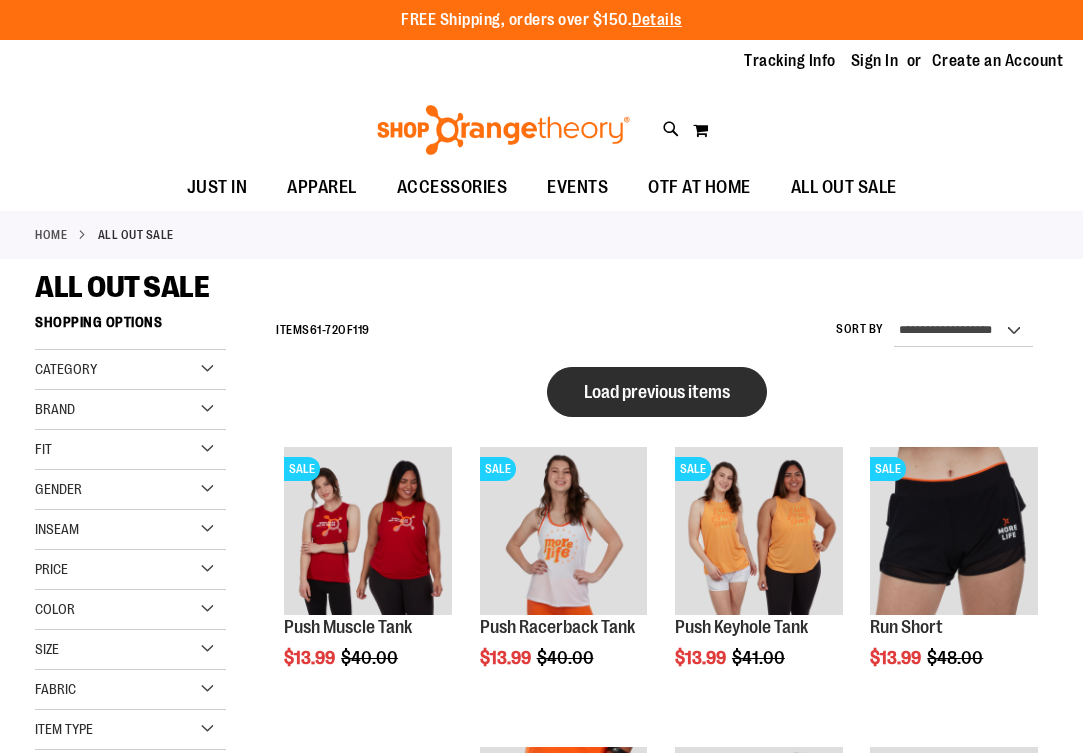 click on "Load previous items" at bounding box center [657, 392] 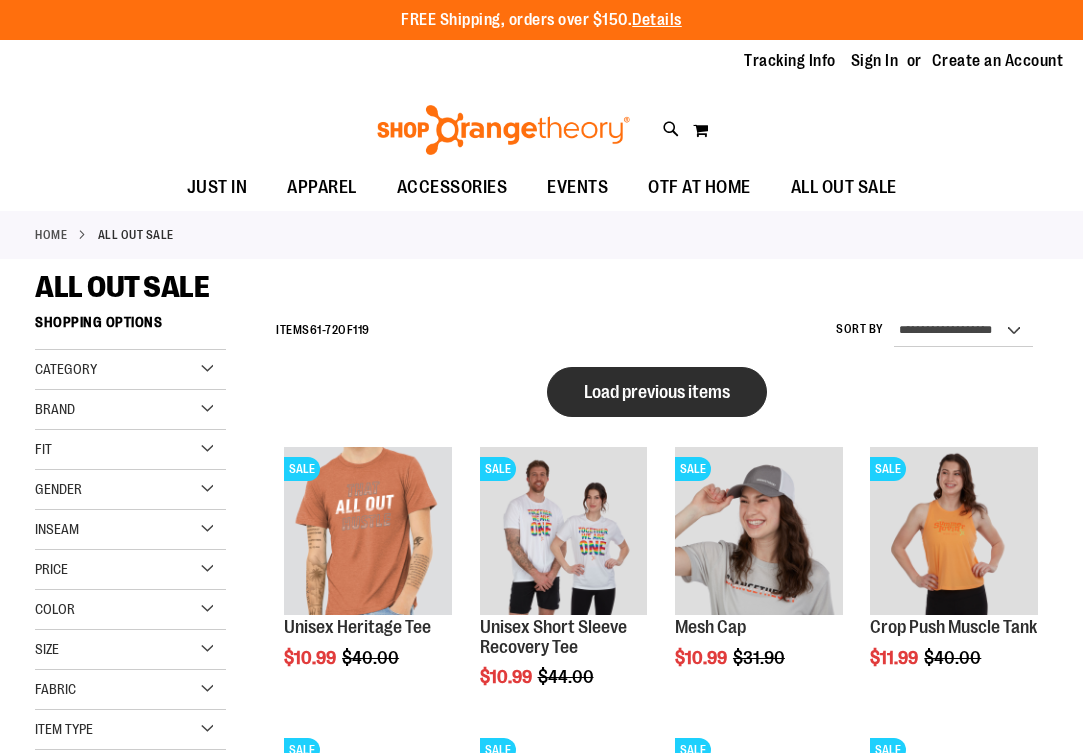 click on "Load previous items" at bounding box center (657, 392) 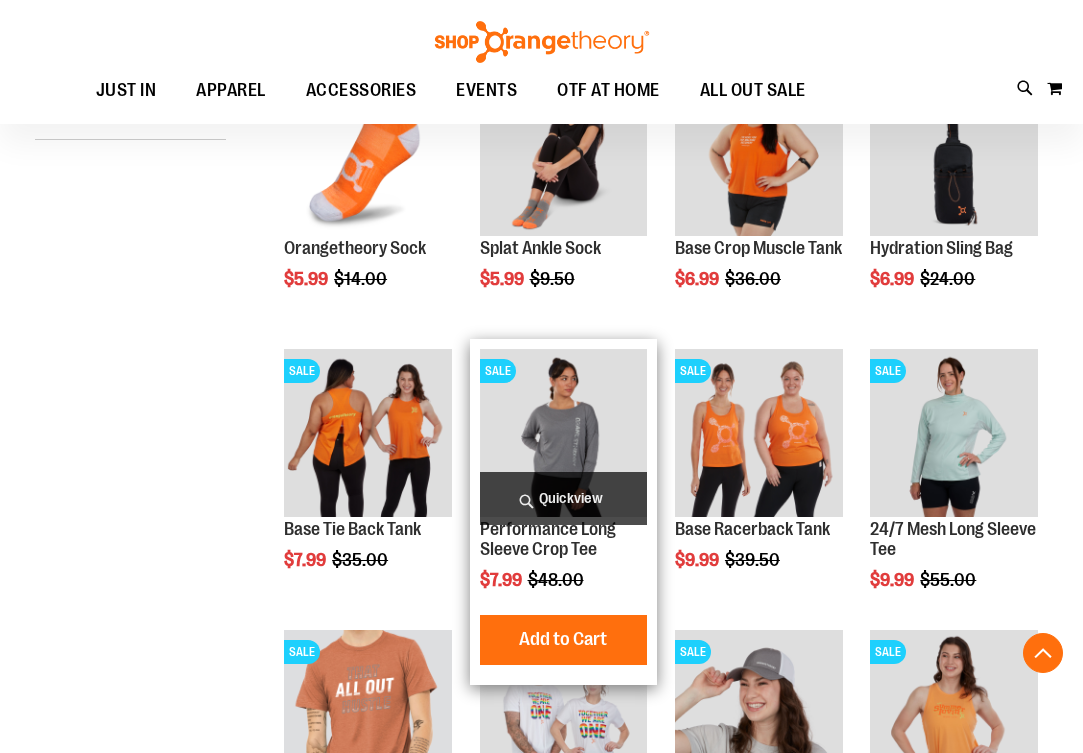 scroll, scrollTop: 401, scrollLeft: 0, axis: vertical 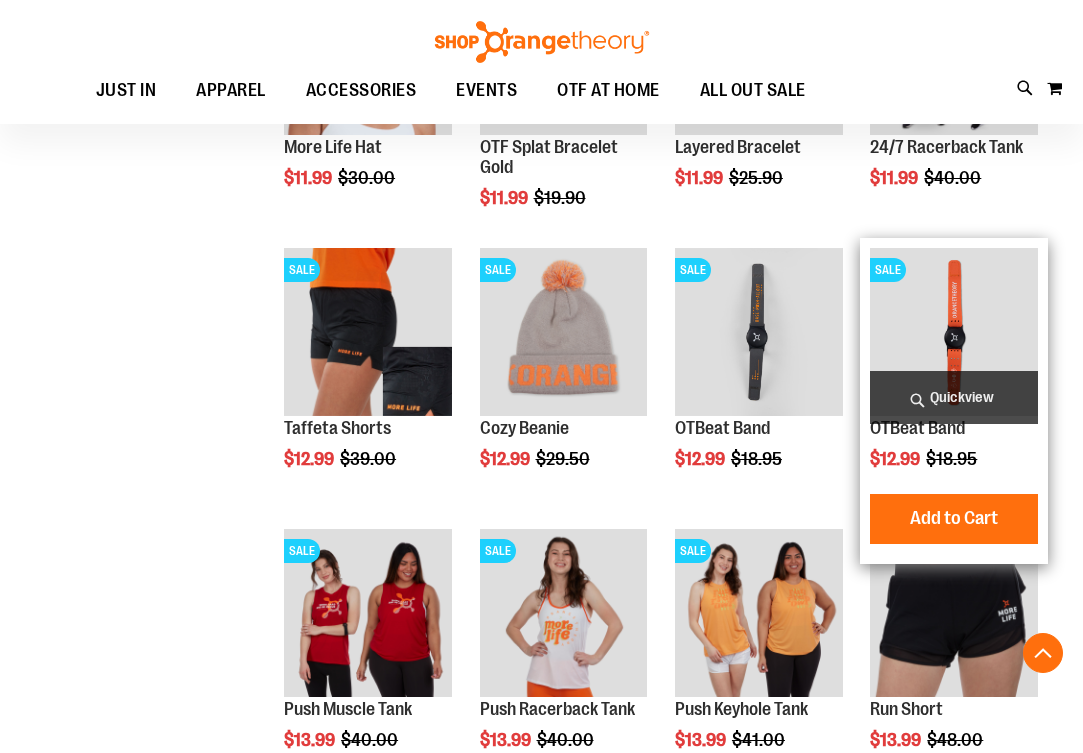 click at bounding box center [954, 332] 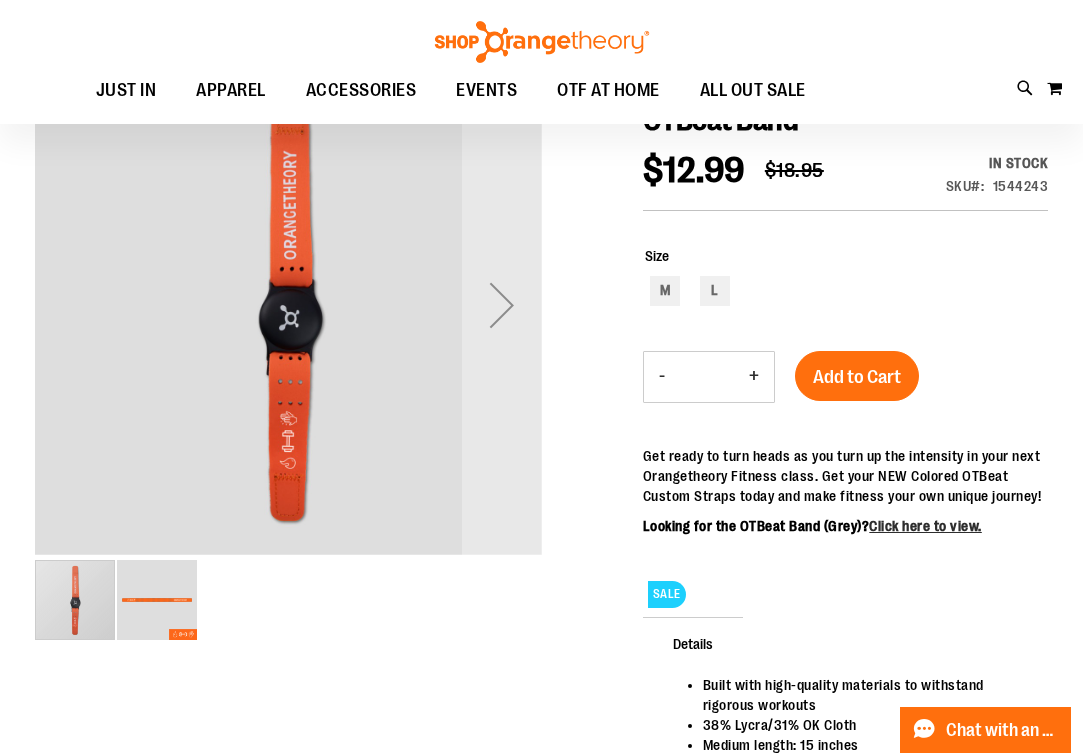 scroll, scrollTop: 234, scrollLeft: 0, axis: vertical 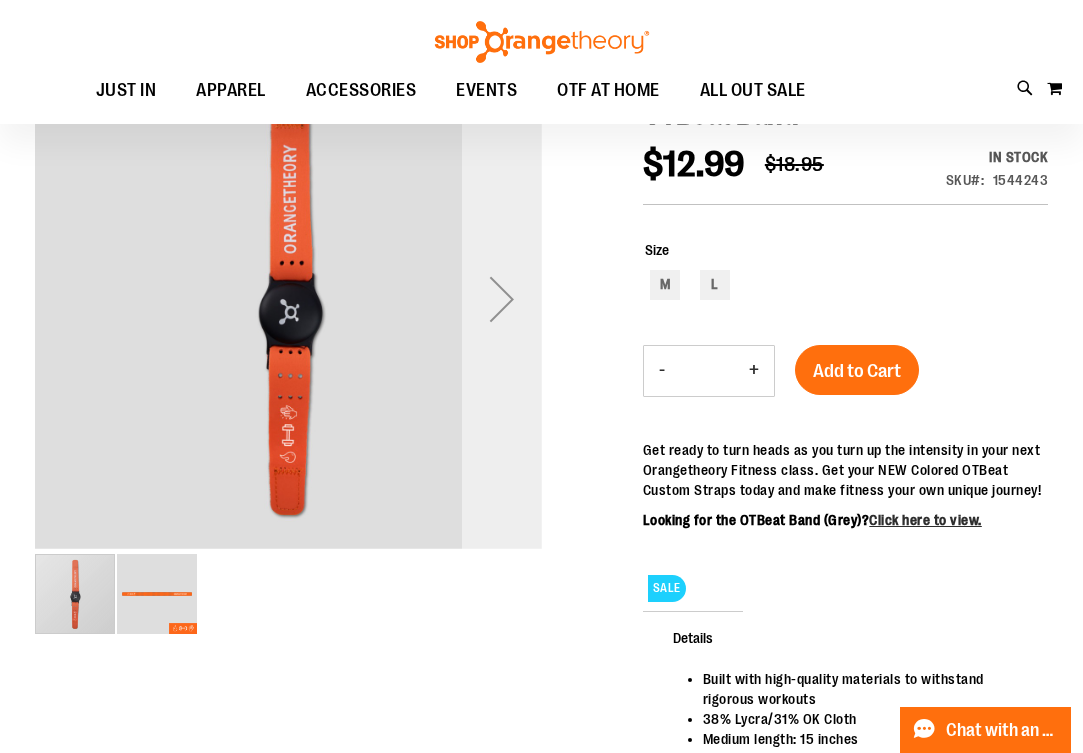 click at bounding box center (502, 299) 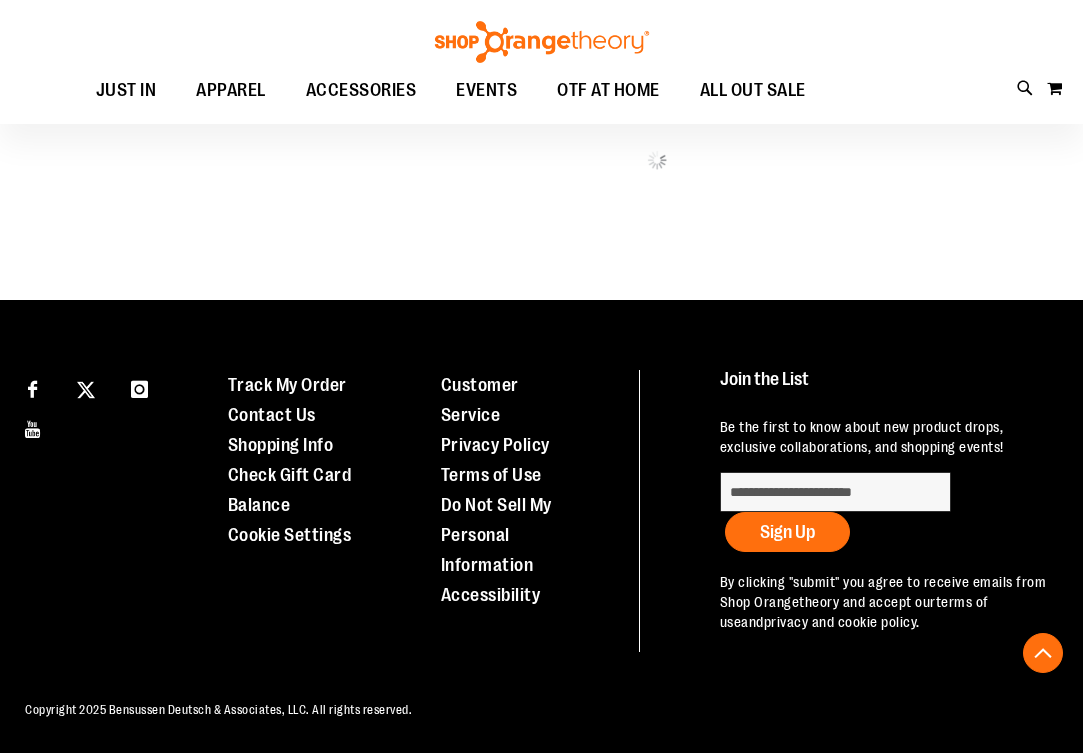scroll, scrollTop: 918, scrollLeft: 0, axis: vertical 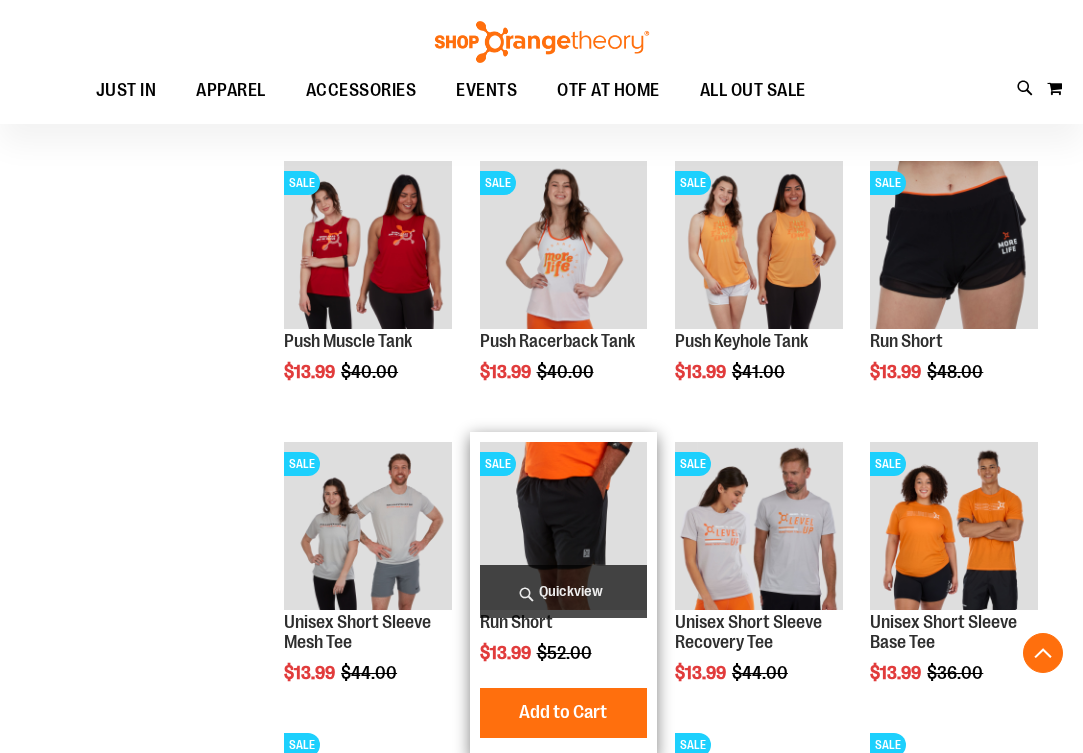 click at bounding box center [564, 526] 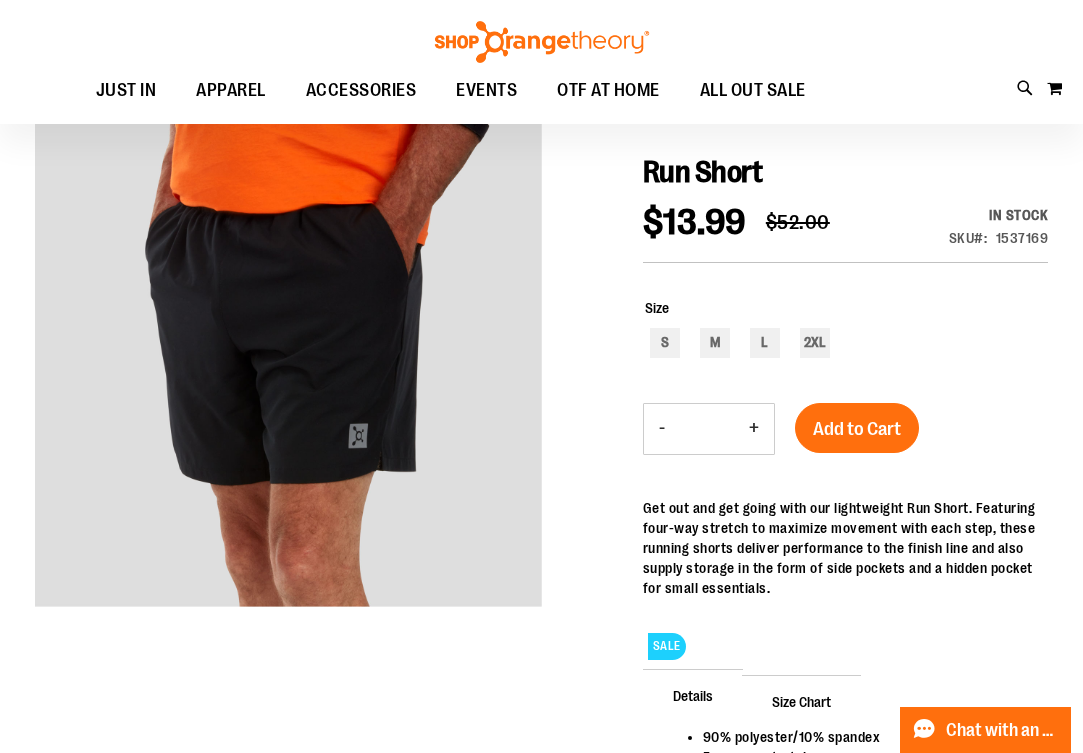 scroll, scrollTop: 194, scrollLeft: 0, axis: vertical 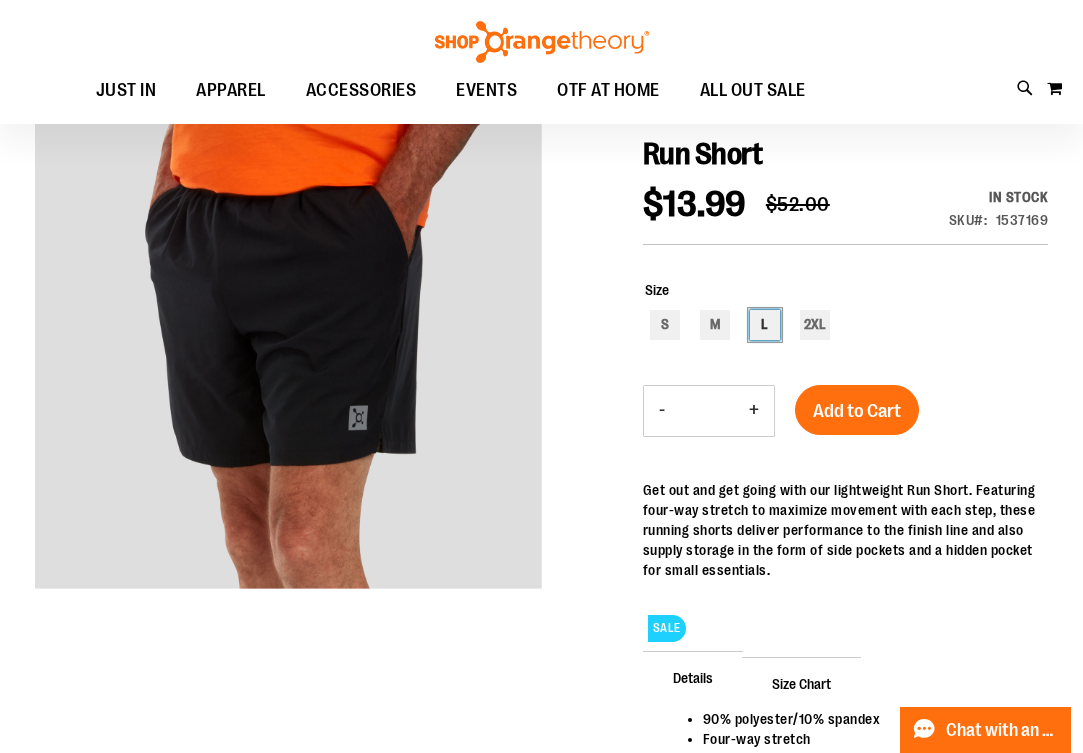click on "L" at bounding box center [765, 325] 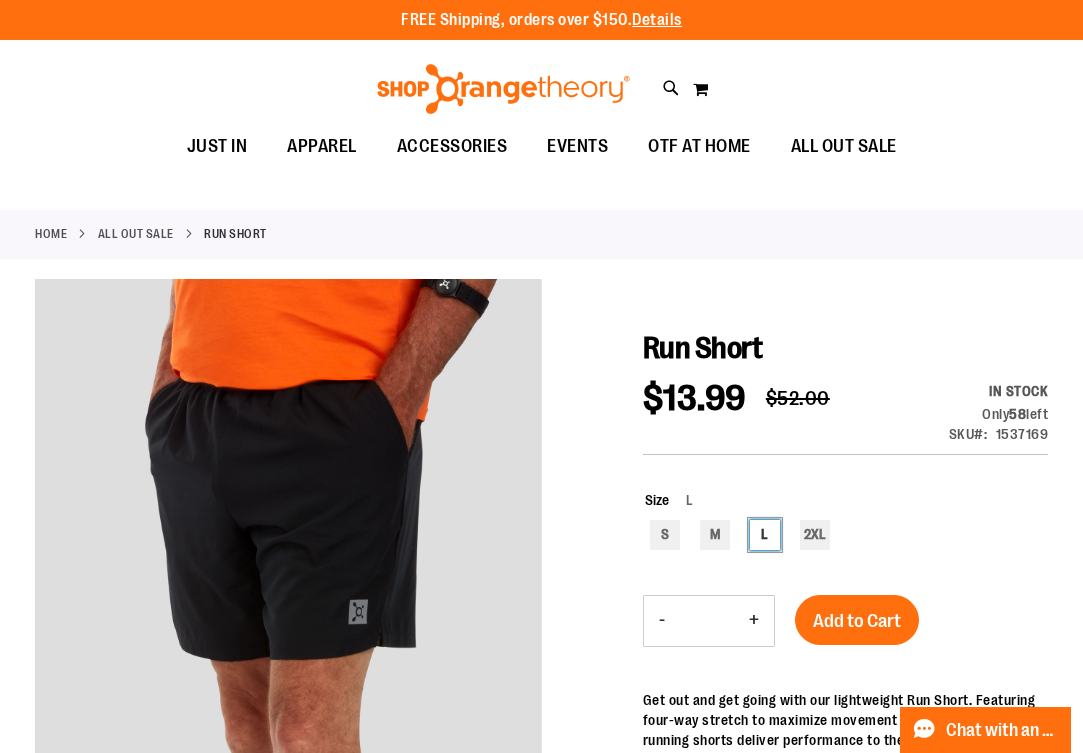 scroll, scrollTop: 0, scrollLeft: 0, axis: both 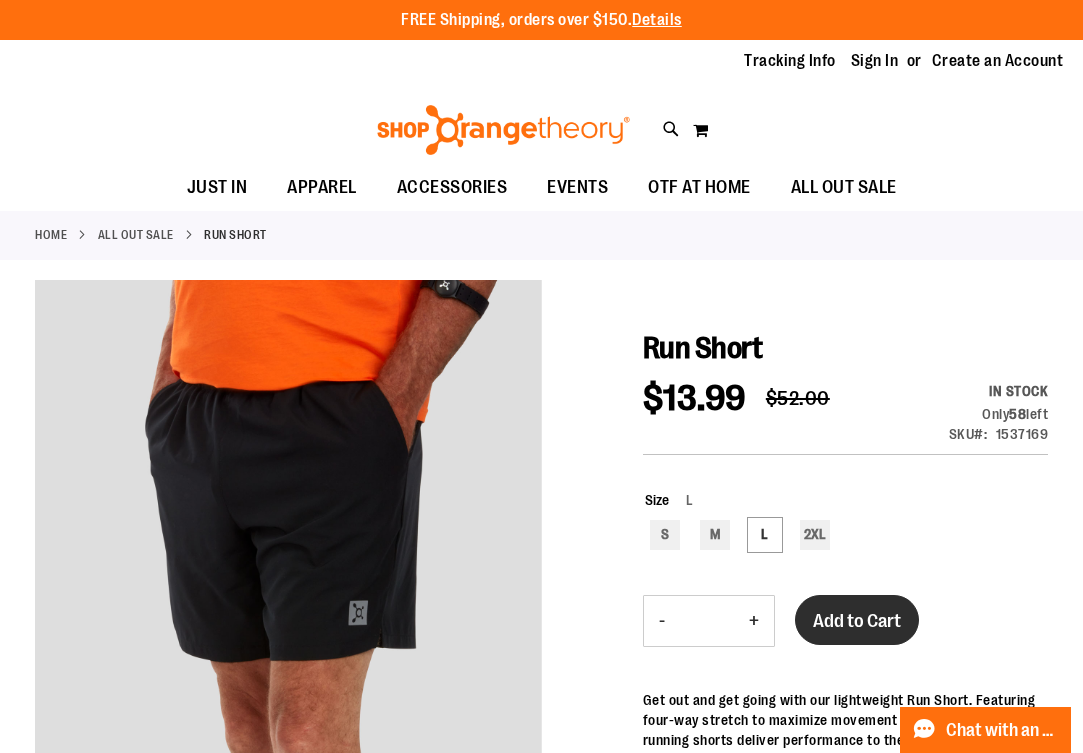 click on "Add to Cart" at bounding box center [857, 621] 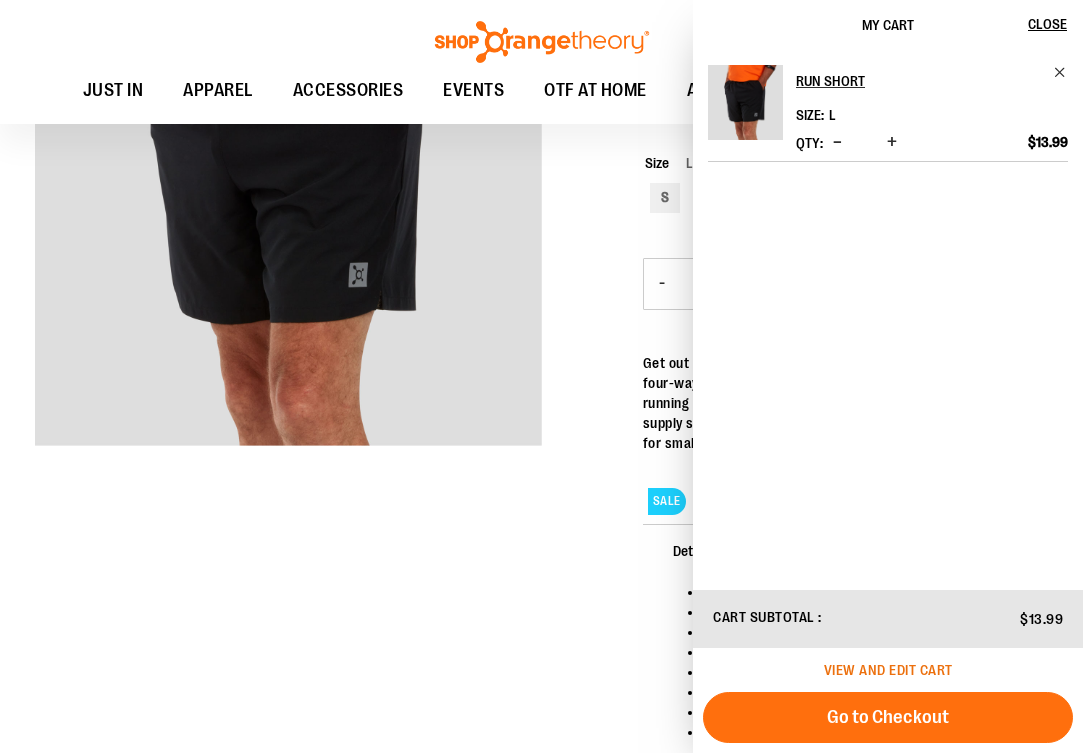 scroll, scrollTop: 336, scrollLeft: 0, axis: vertical 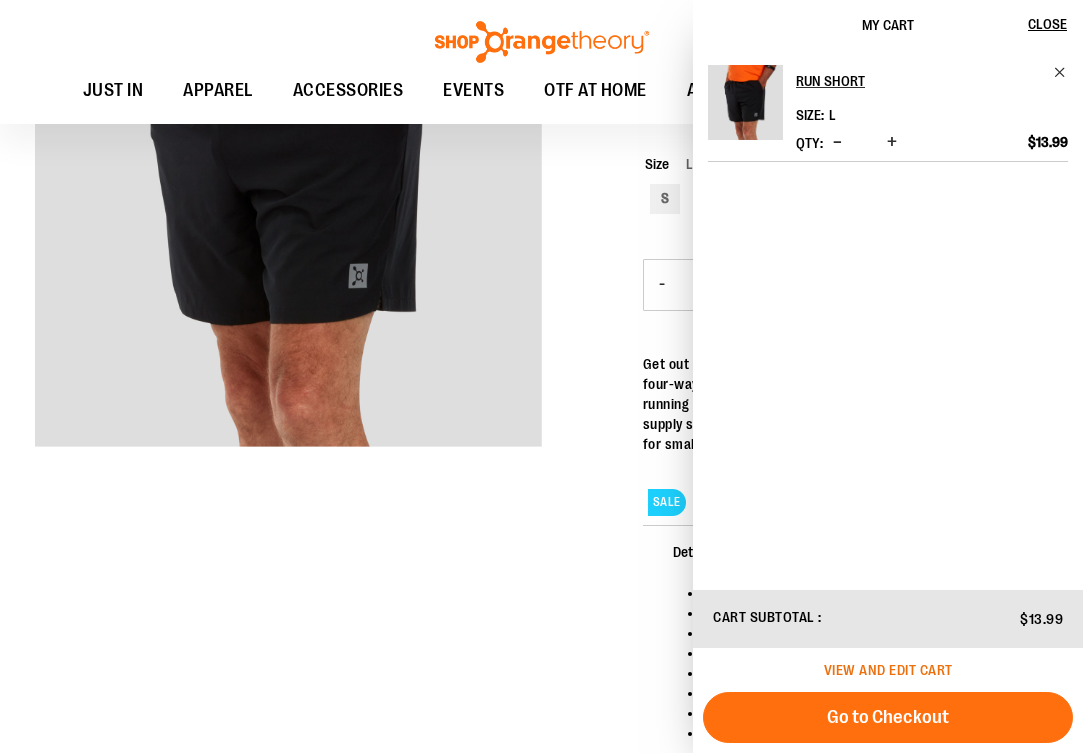 click on "View and edit cart" at bounding box center [888, 670] 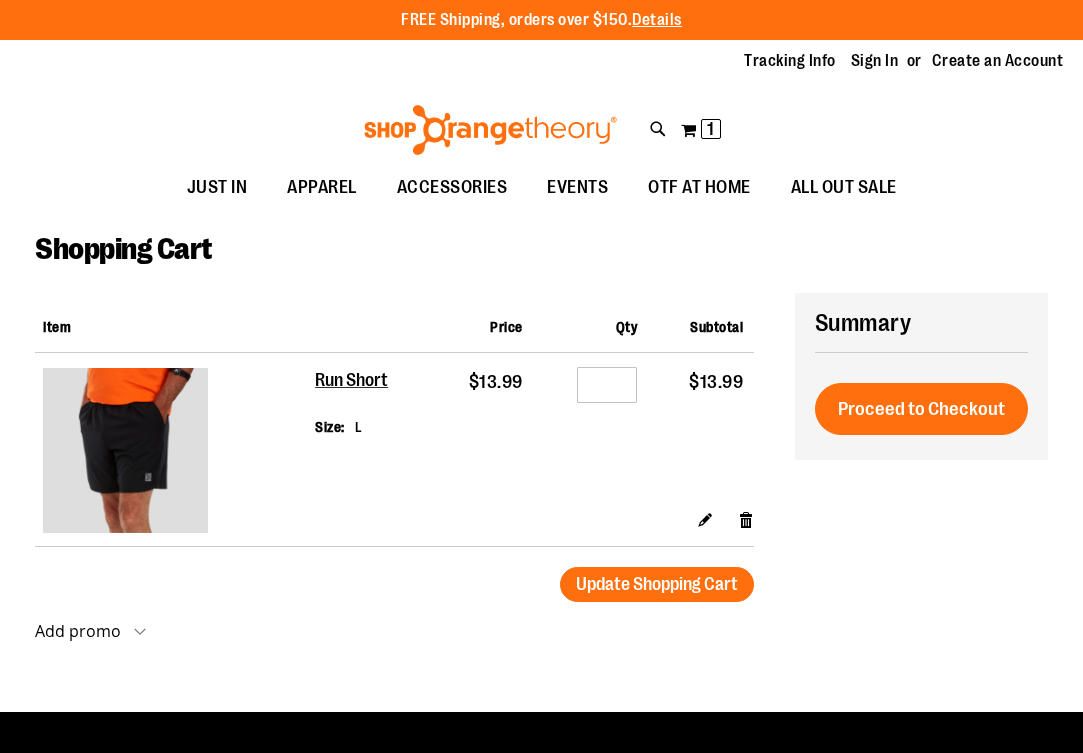 scroll, scrollTop: 0, scrollLeft: 0, axis: both 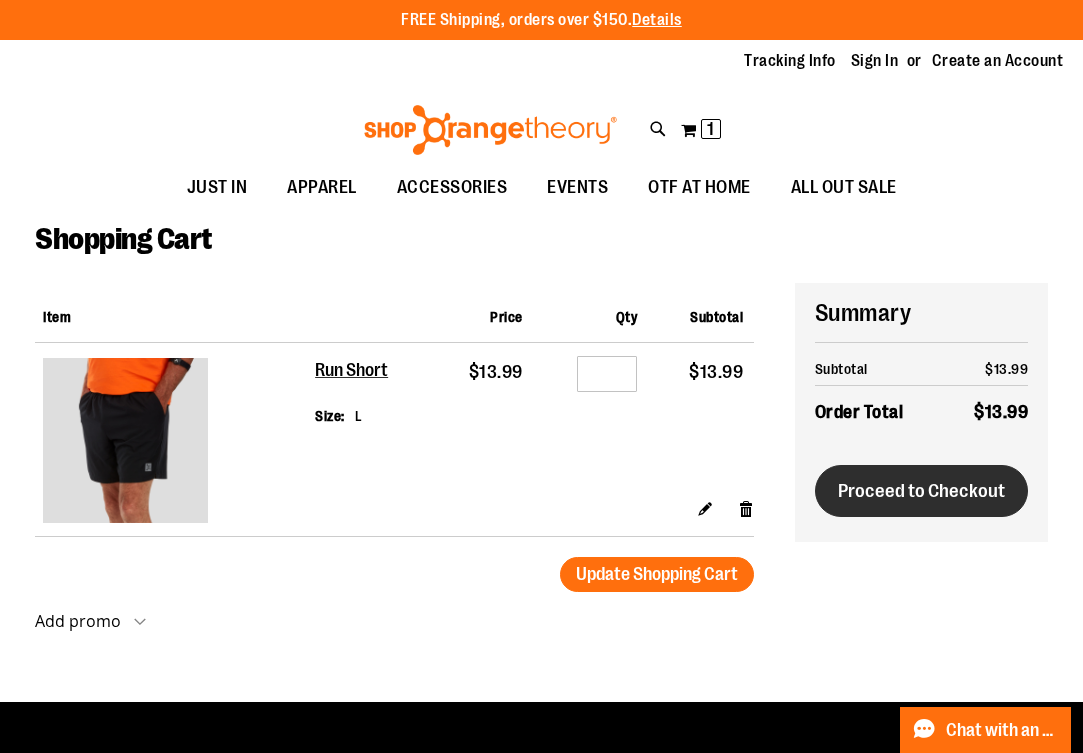 click on "Proceed to Checkout" at bounding box center (921, 491) 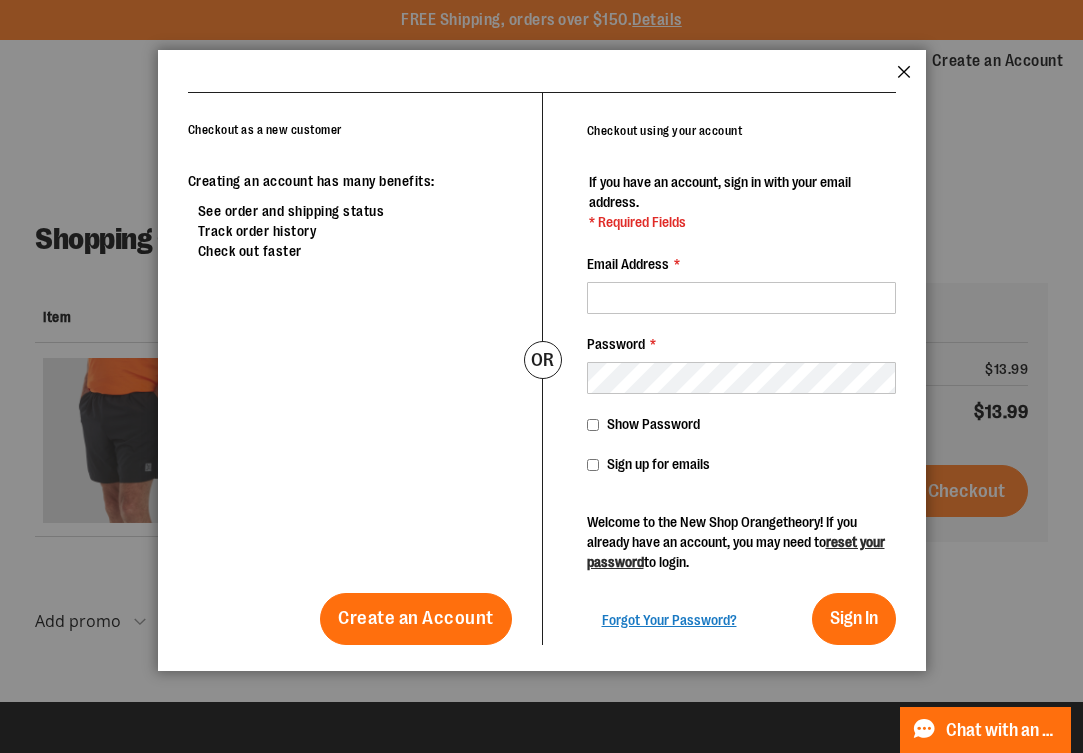 click on "Close" at bounding box center [904, 78] 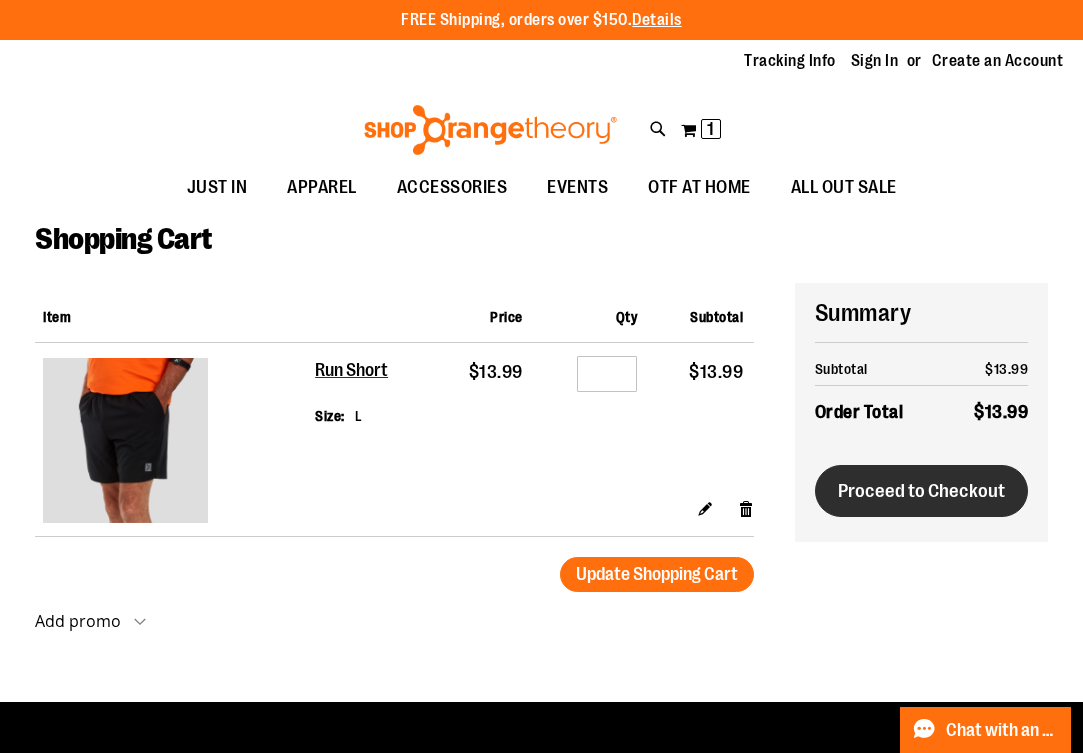 click on "Proceed to Checkout" at bounding box center (921, 491) 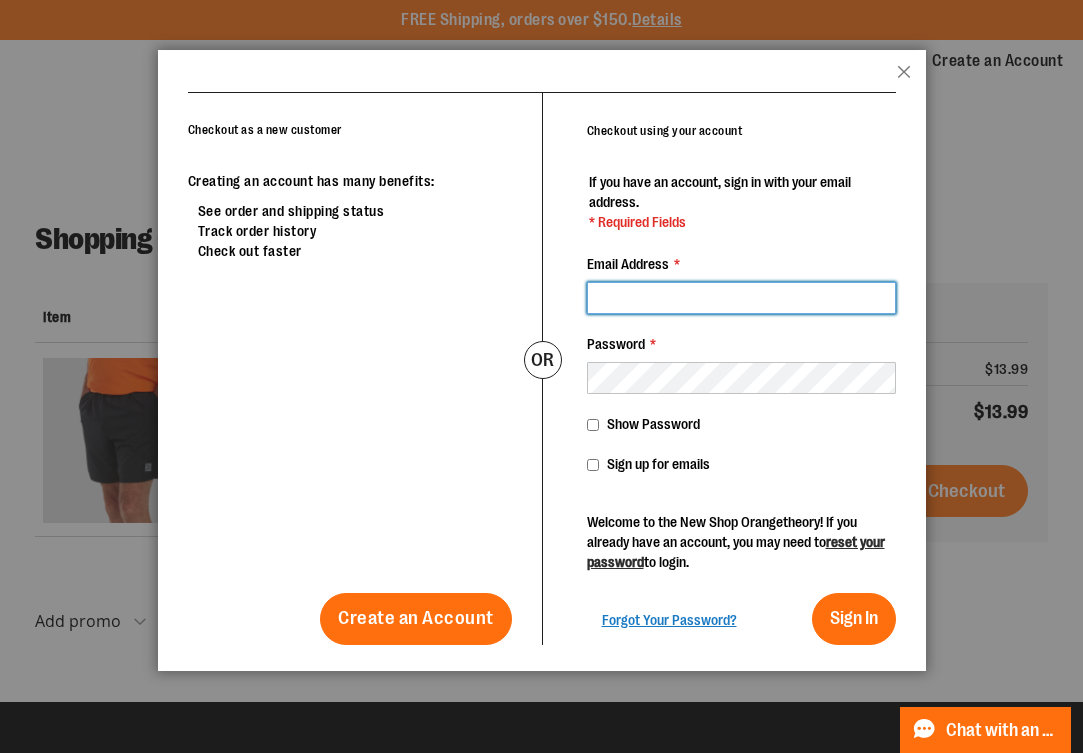 click on "Email Address *" at bounding box center [741, 298] 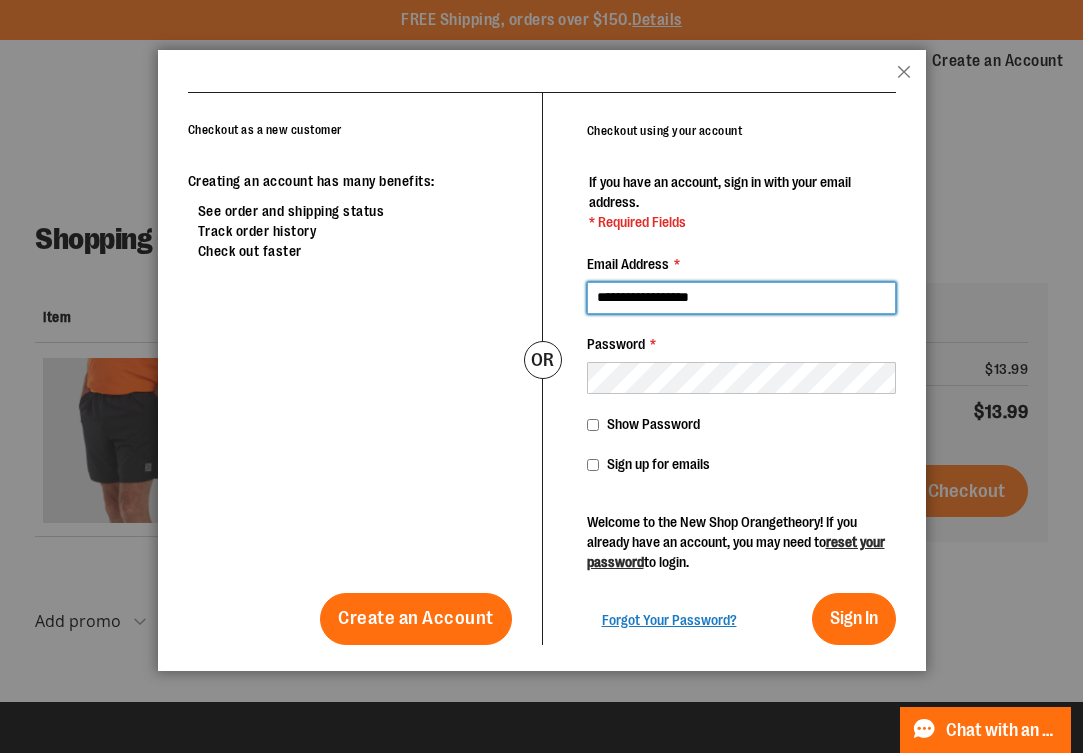 type on "**********" 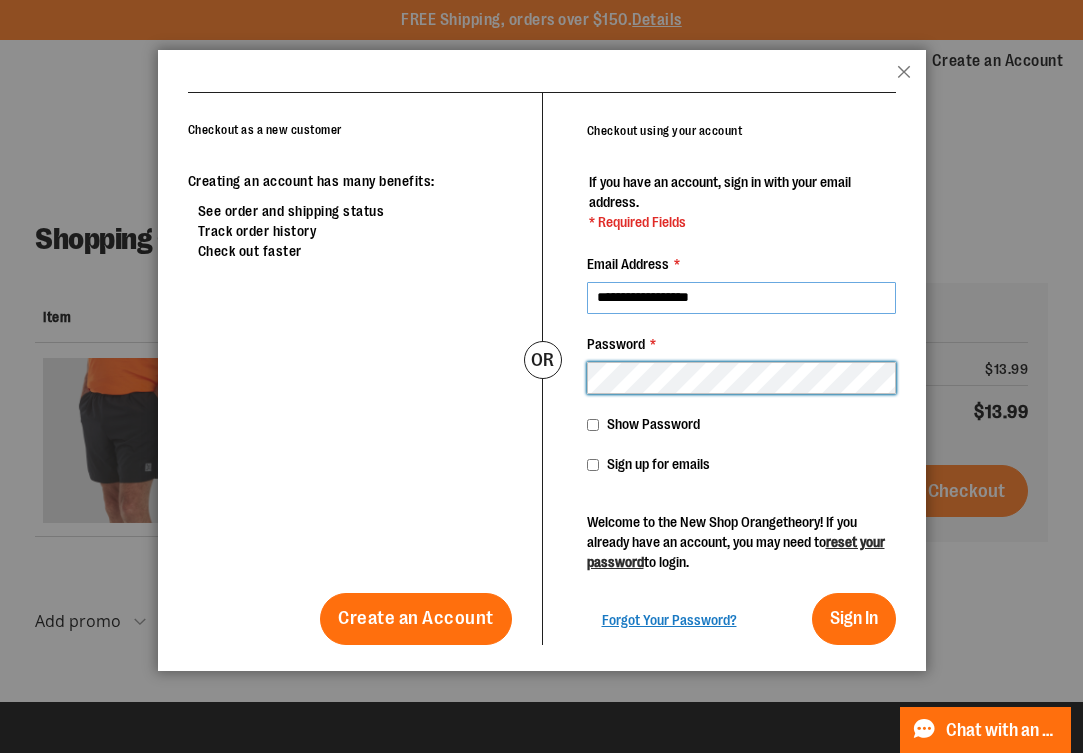 click on "Sign In" at bounding box center [854, 619] 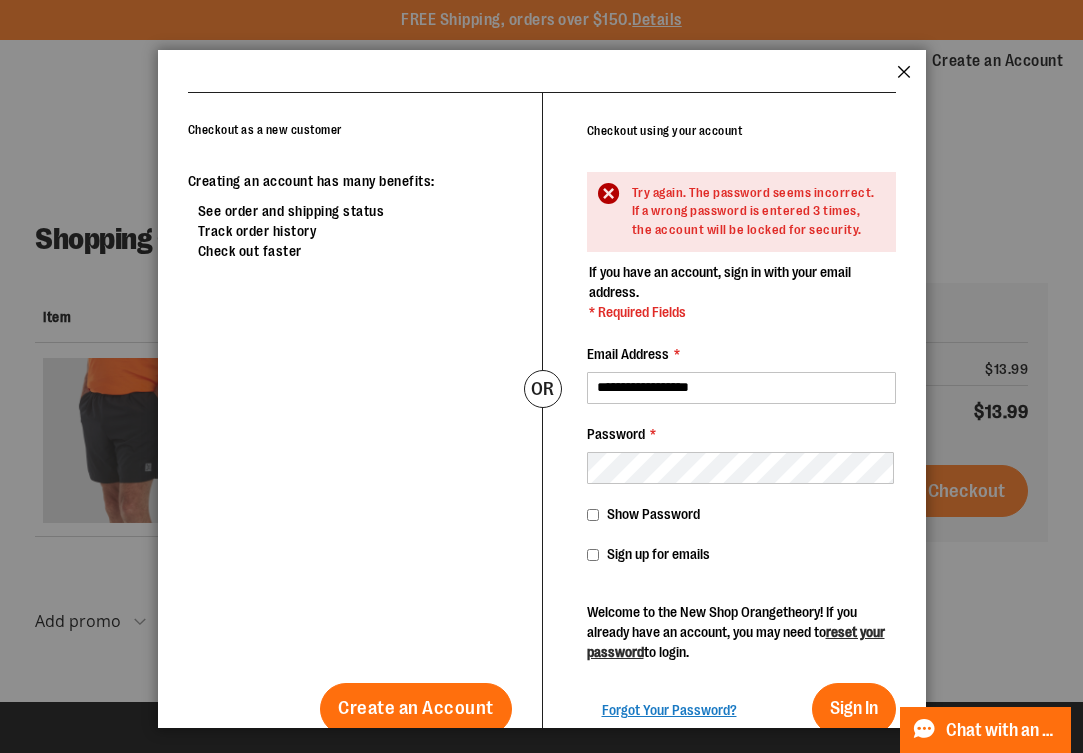 click on "Close" at bounding box center (904, 78) 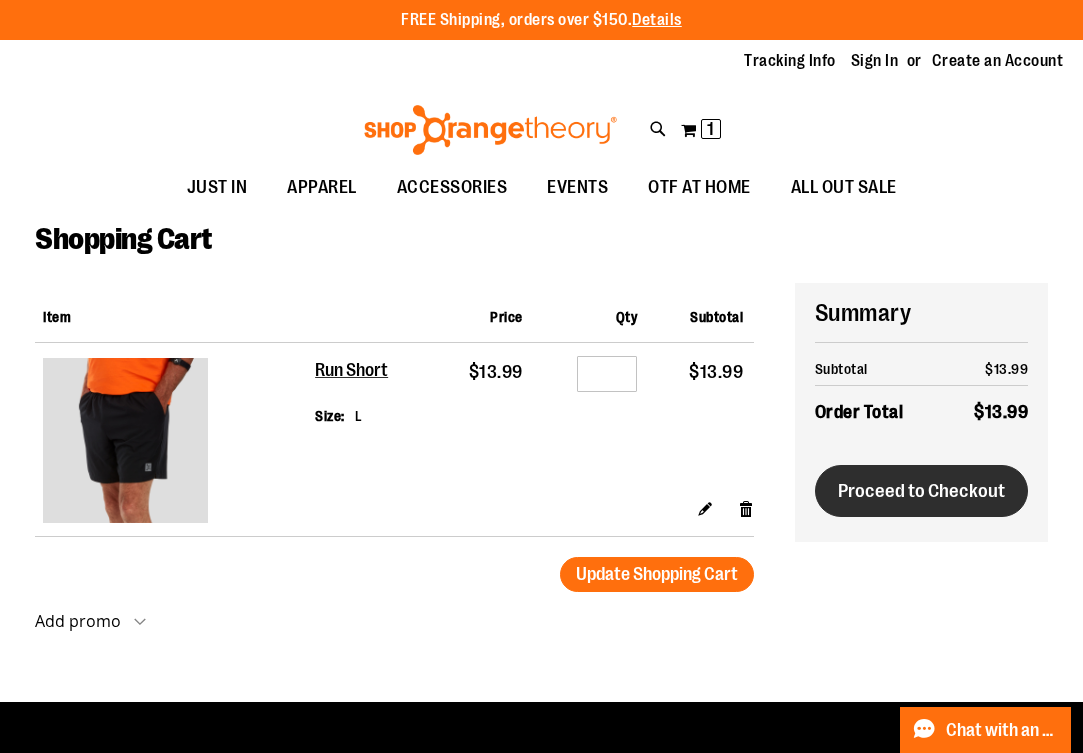 click on "Proceed to Checkout" at bounding box center (921, 491) 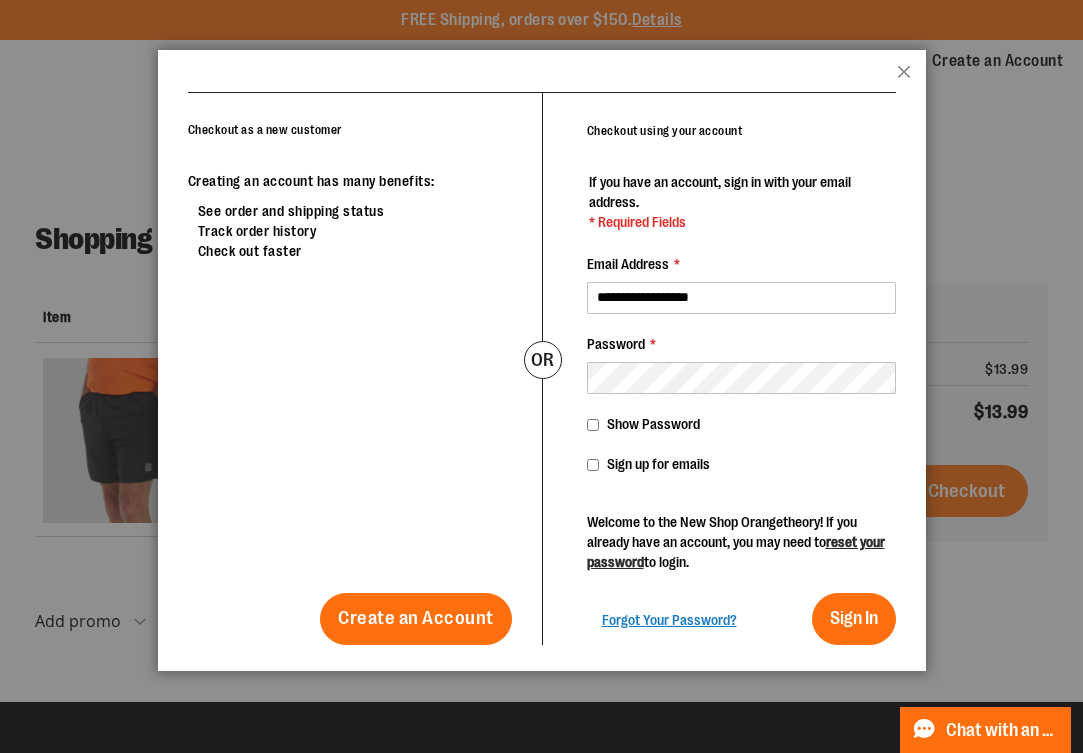click on "Show Password" at bounding box center [653, 424] 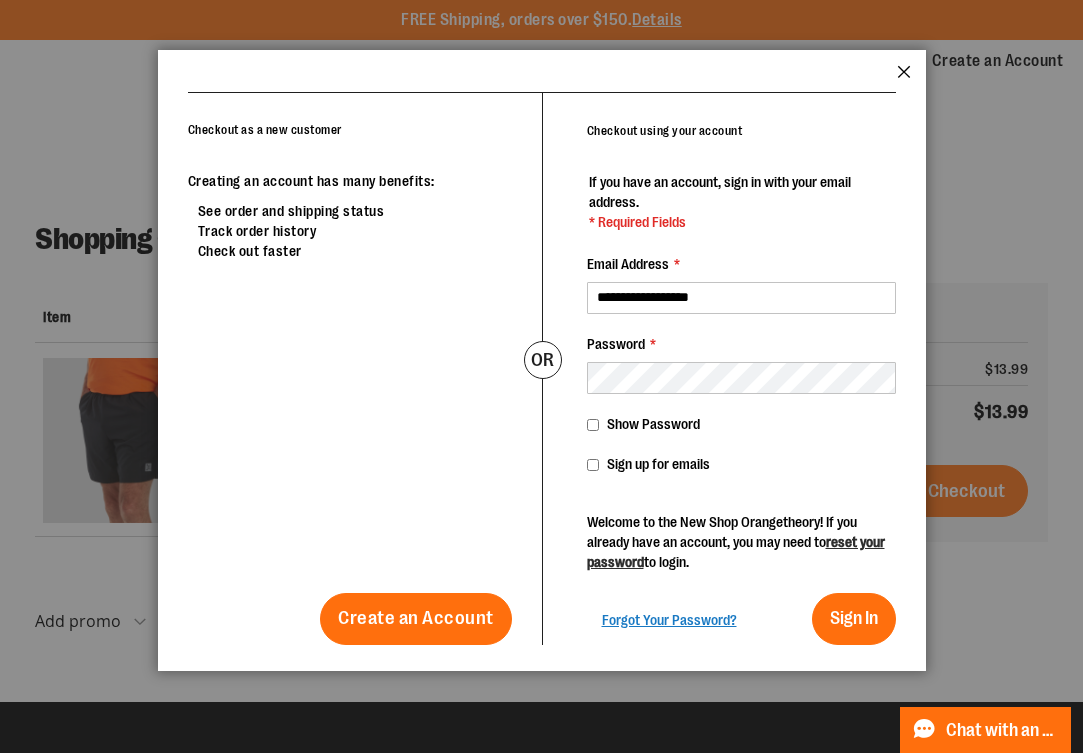 click on "Close" at bounding box center [904, 78] 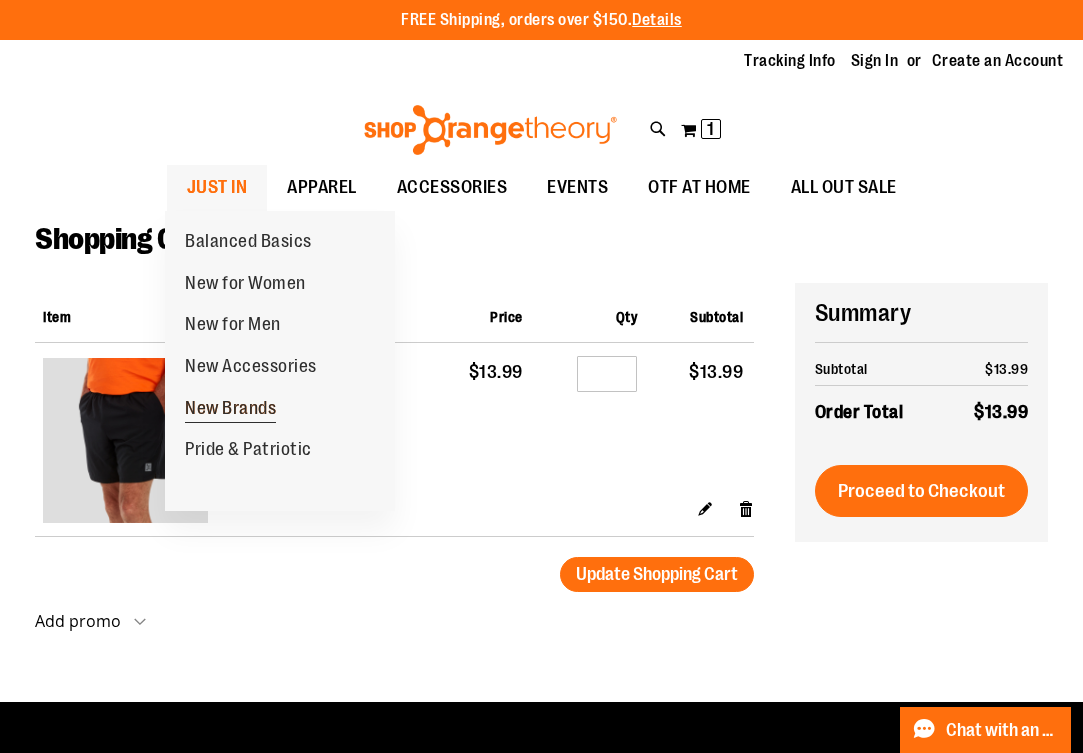 click on "New Brands" at bounding box center [230, 410] 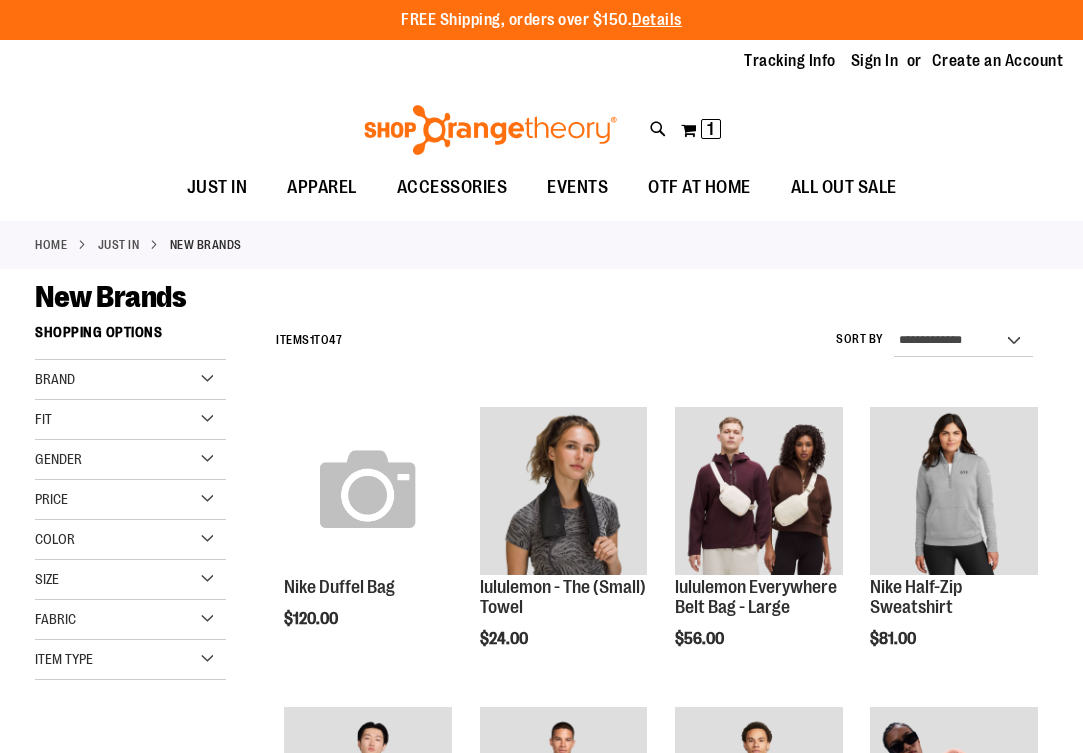 scroll, scrollTop: 0, scrollLeft: 0, axis: both 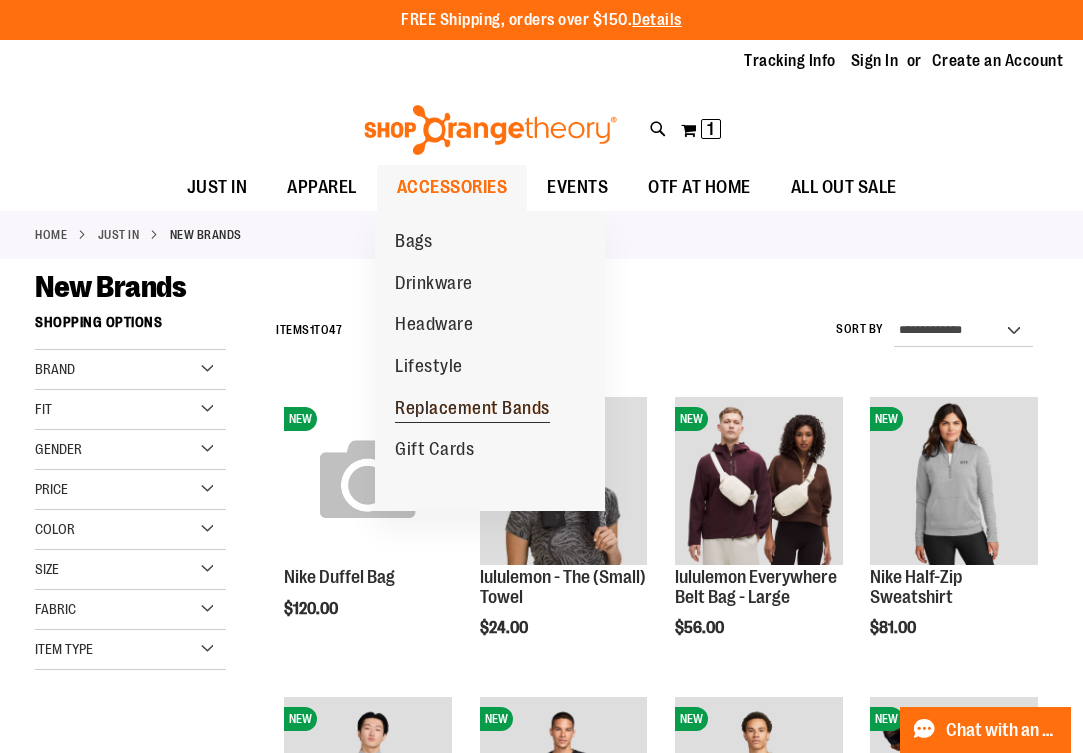 click on "Replacement Bands" at bounding box center [472, 410] 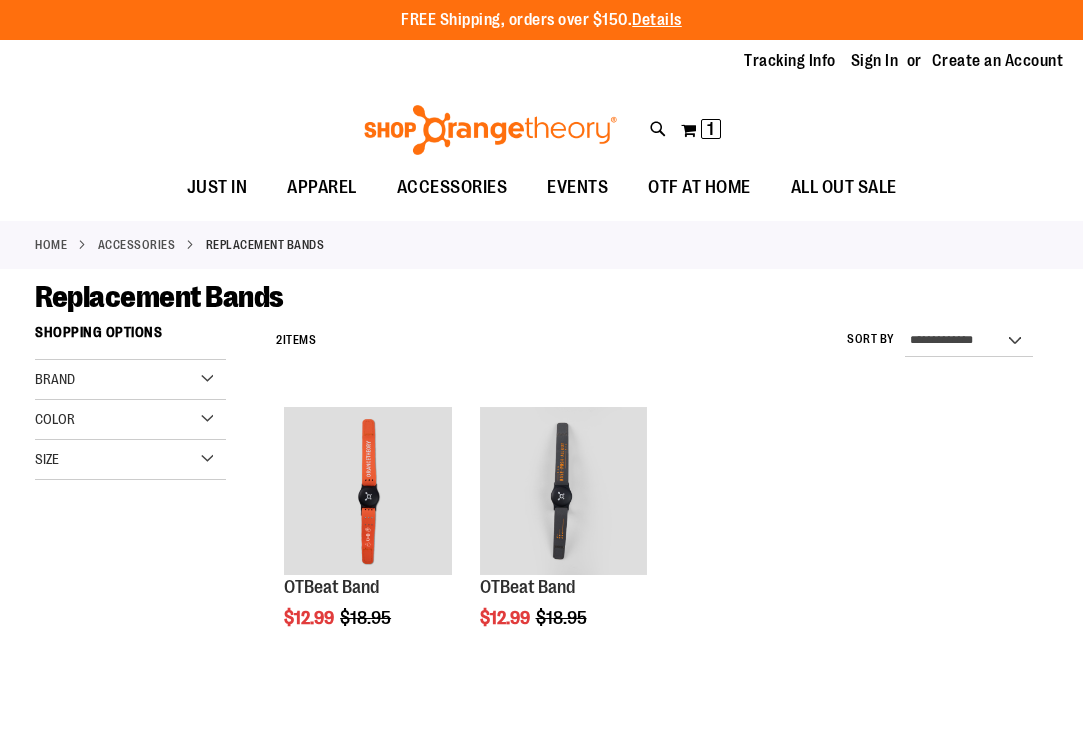 scroll, scrollTop: 0, scrollLeft: 0, axis: both 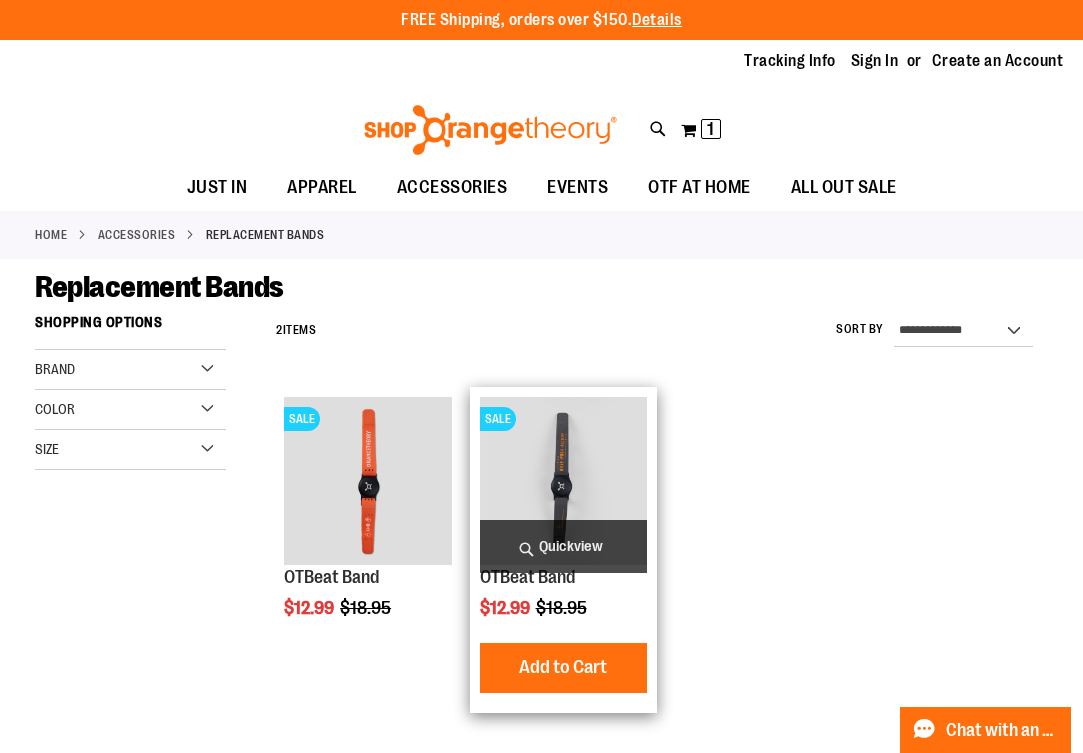 click at bounding box center (564, 481) 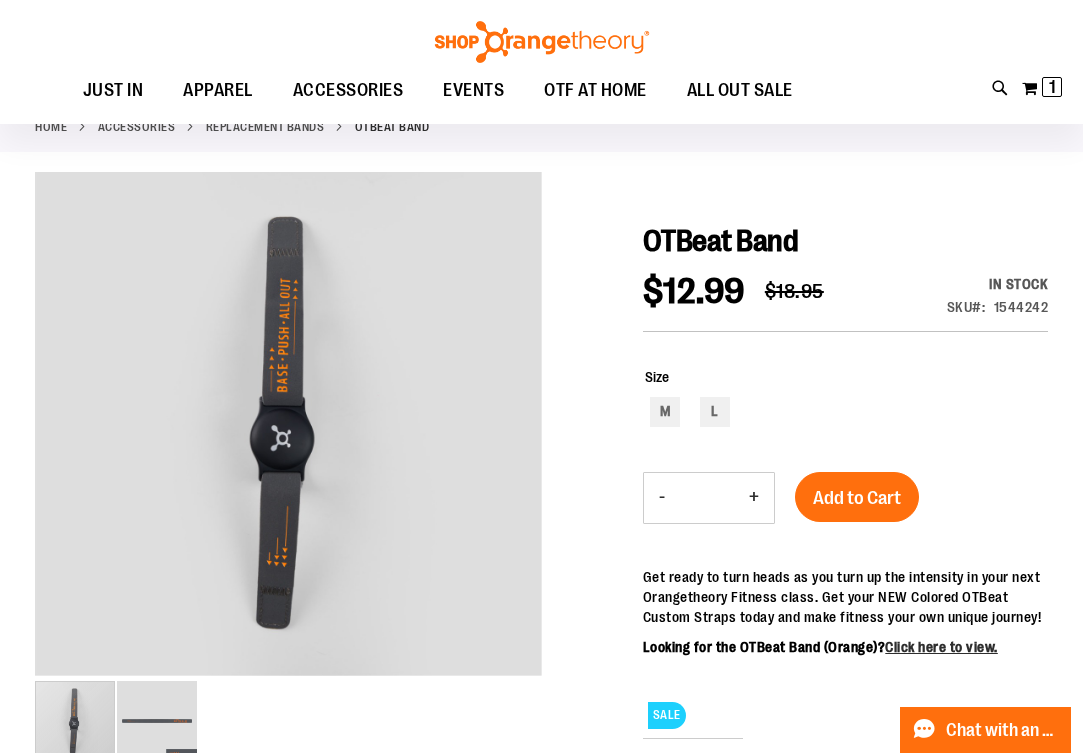 scroll, scrollTop: 78, scrollLeft: 0, axis: vertical 